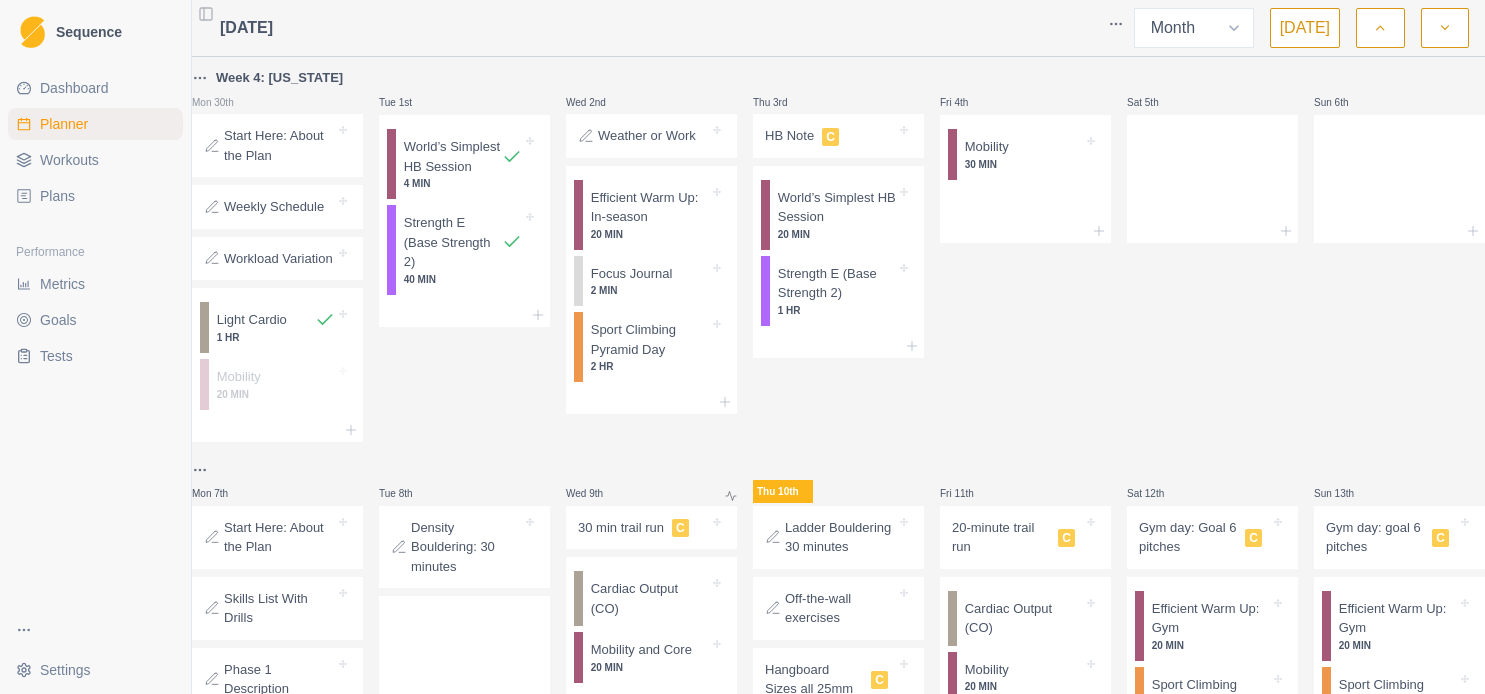 select on "month" 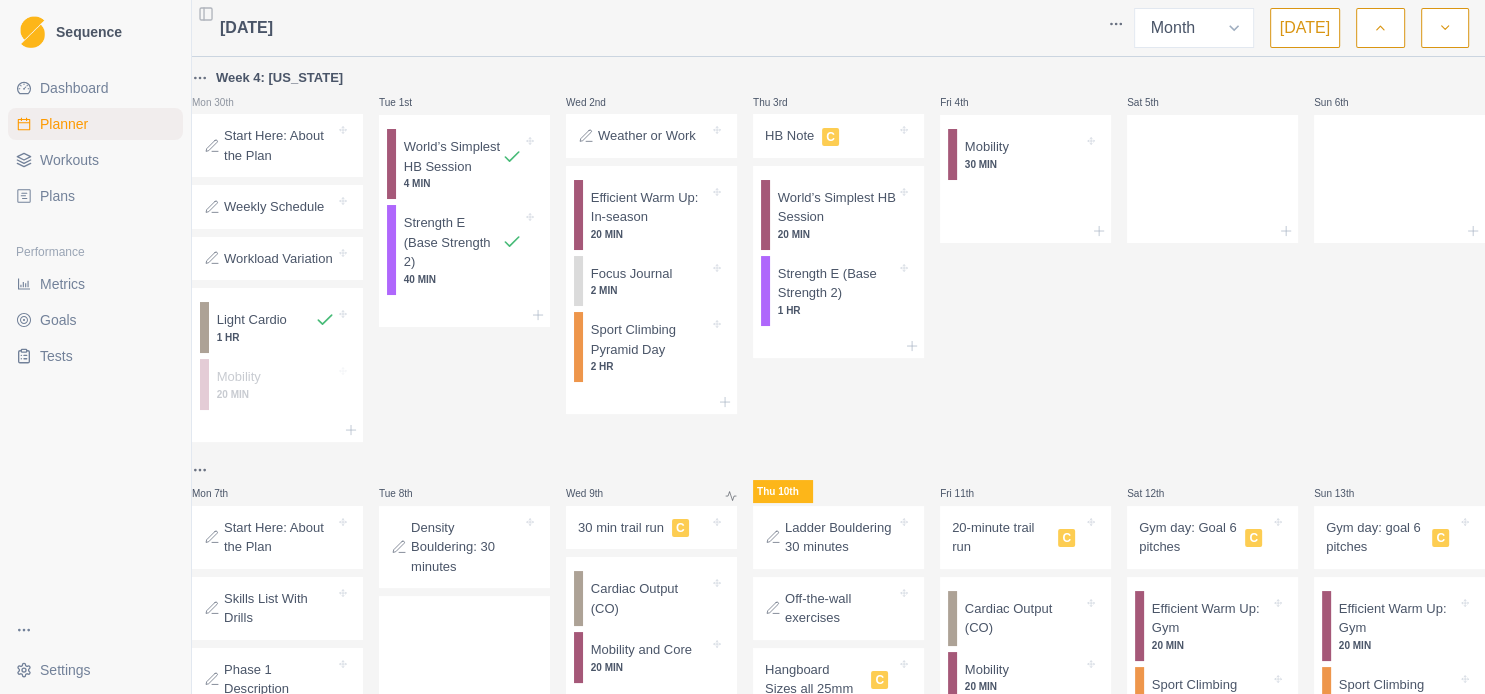 scroll, scrollTop: 648, scrollLeft: 0, axis: vertical 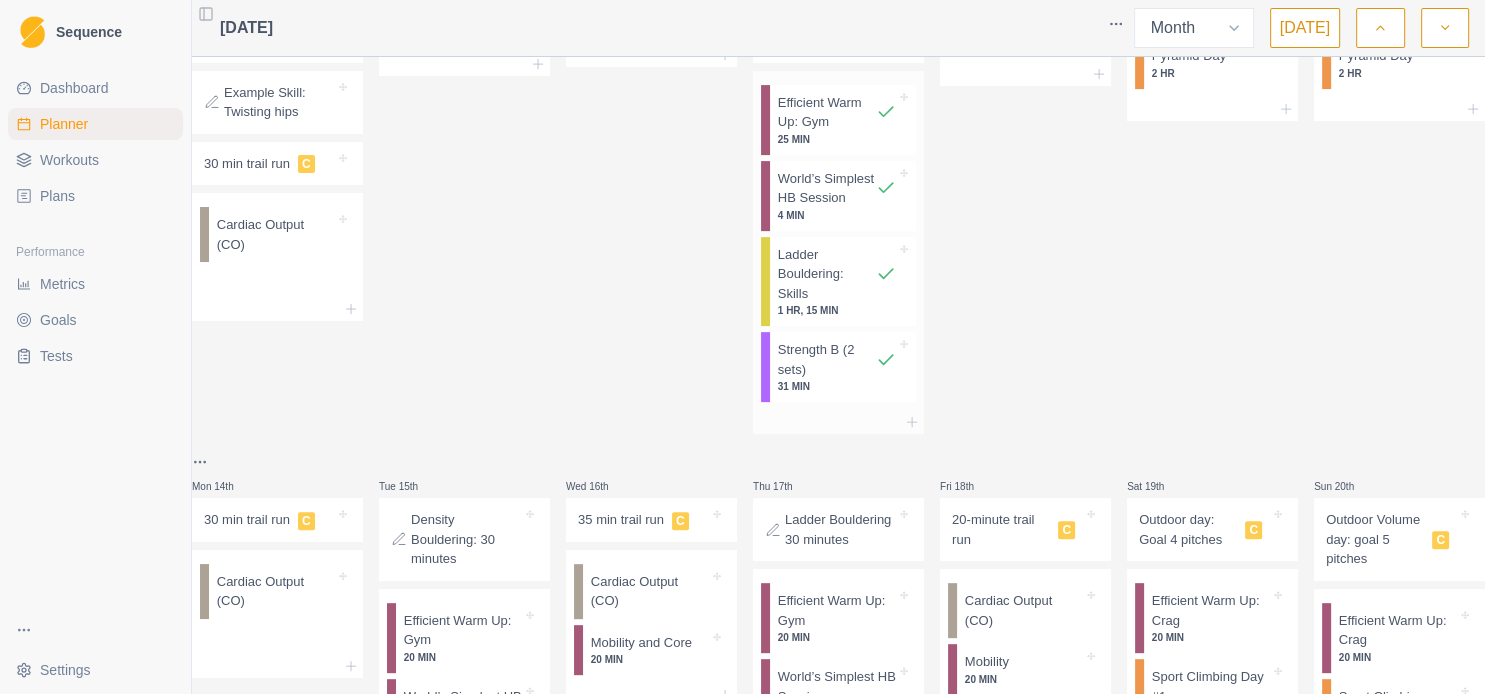 click on "31 MIN" at bounding box center (837, 386) 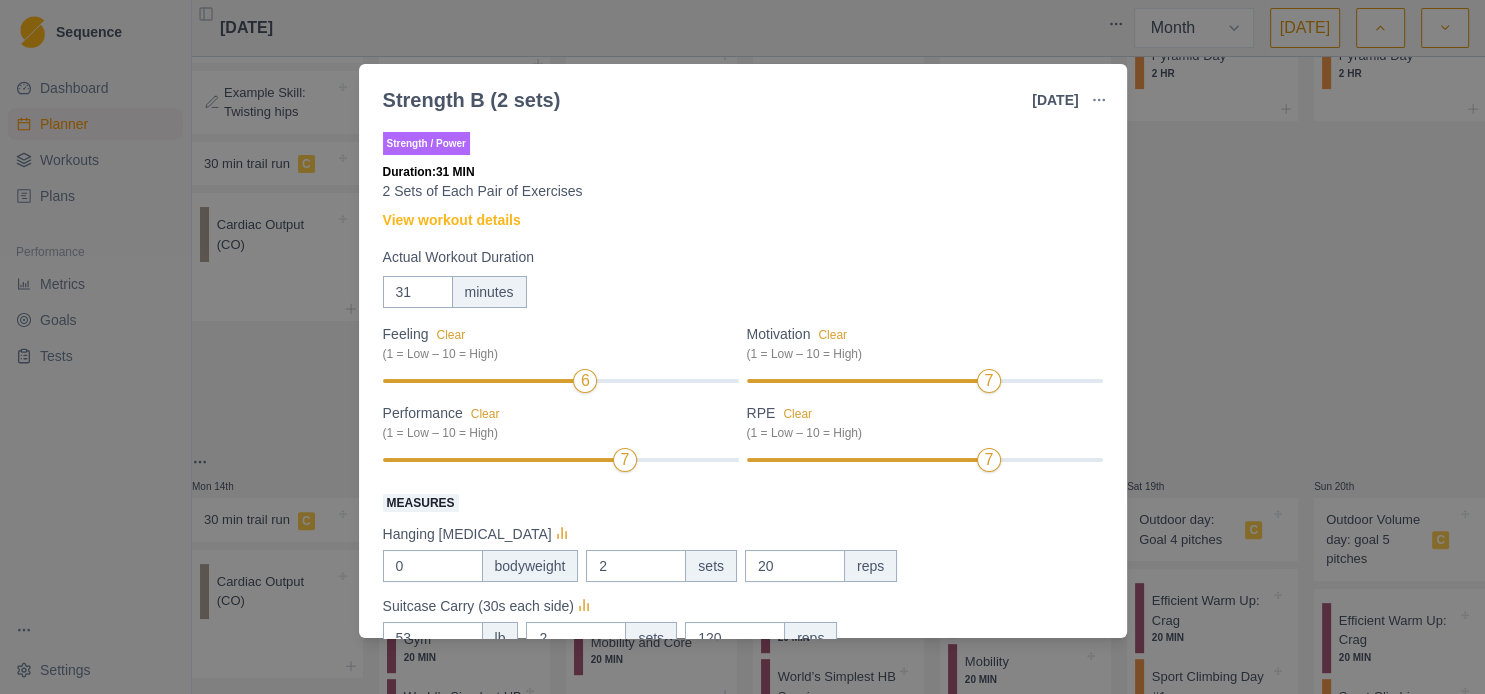 scroll, scrollTop: 216, scrollLeft: 0, axis: vertical 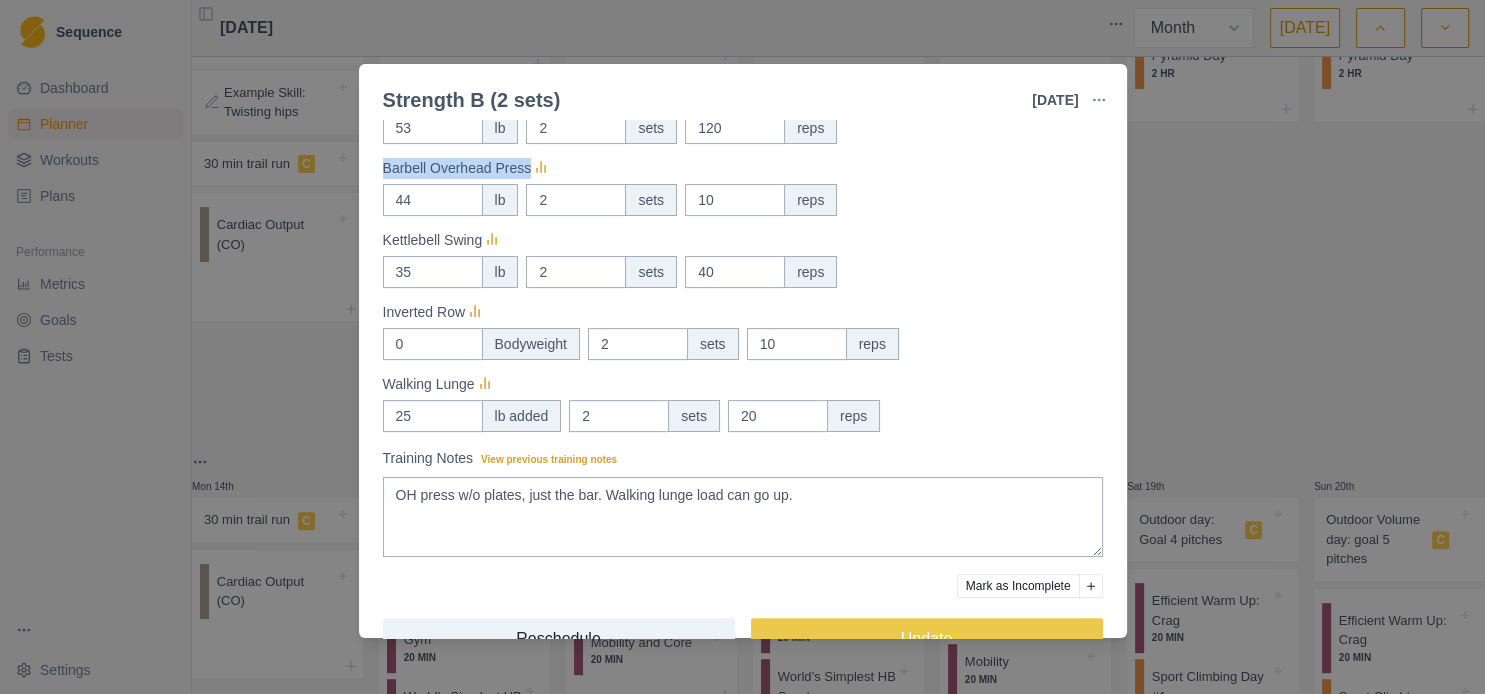 drag, startPoint x: 384, startPoint y: 172, endPoint x: 522, endPoint y: 173, distance: 138.00362 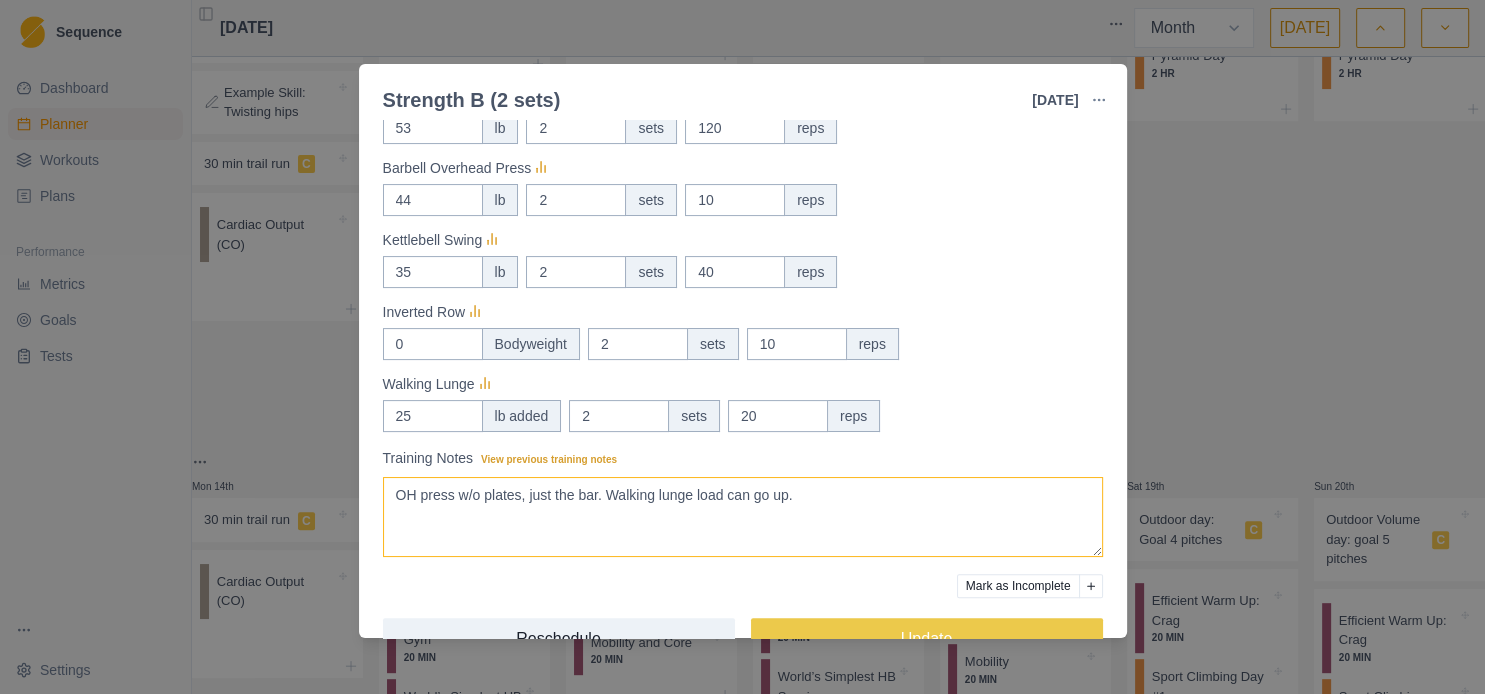 click on "OH press w/o plates, just the bar. Walking lunge load can go up." at bounding box center [743, 517] 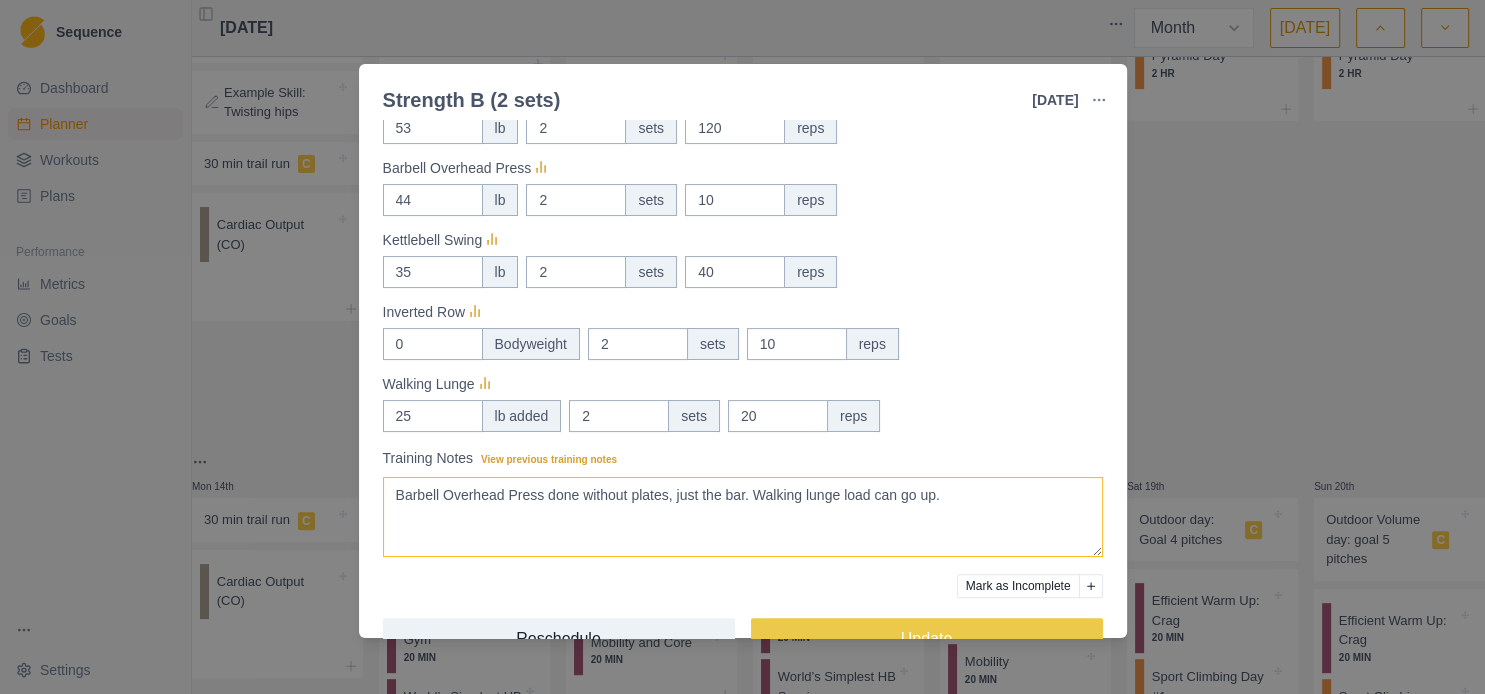 click on "OH press w/o plates, just the bar. Walking lunge load can go up." at bounding box center (743, 517) 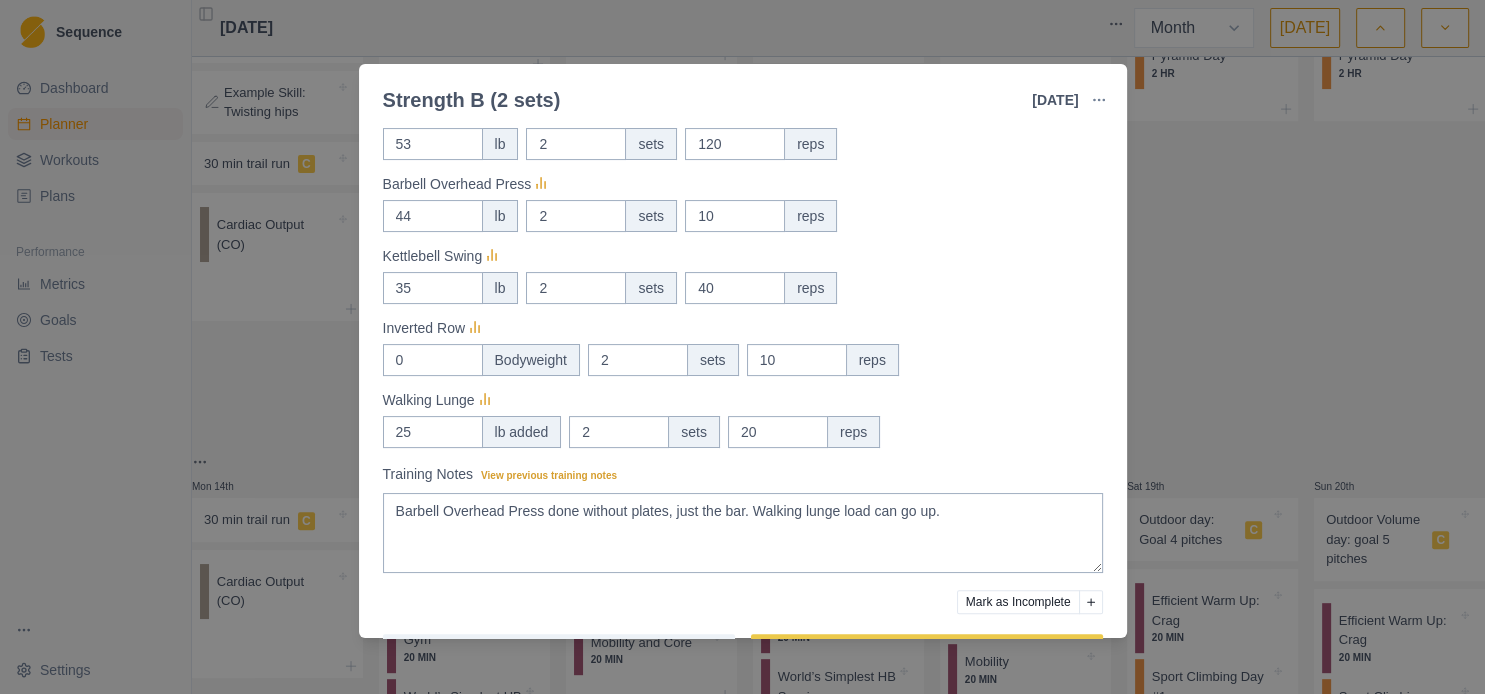 scroll, scrollTop: 477, scrollLeft: 0, axis: vertical 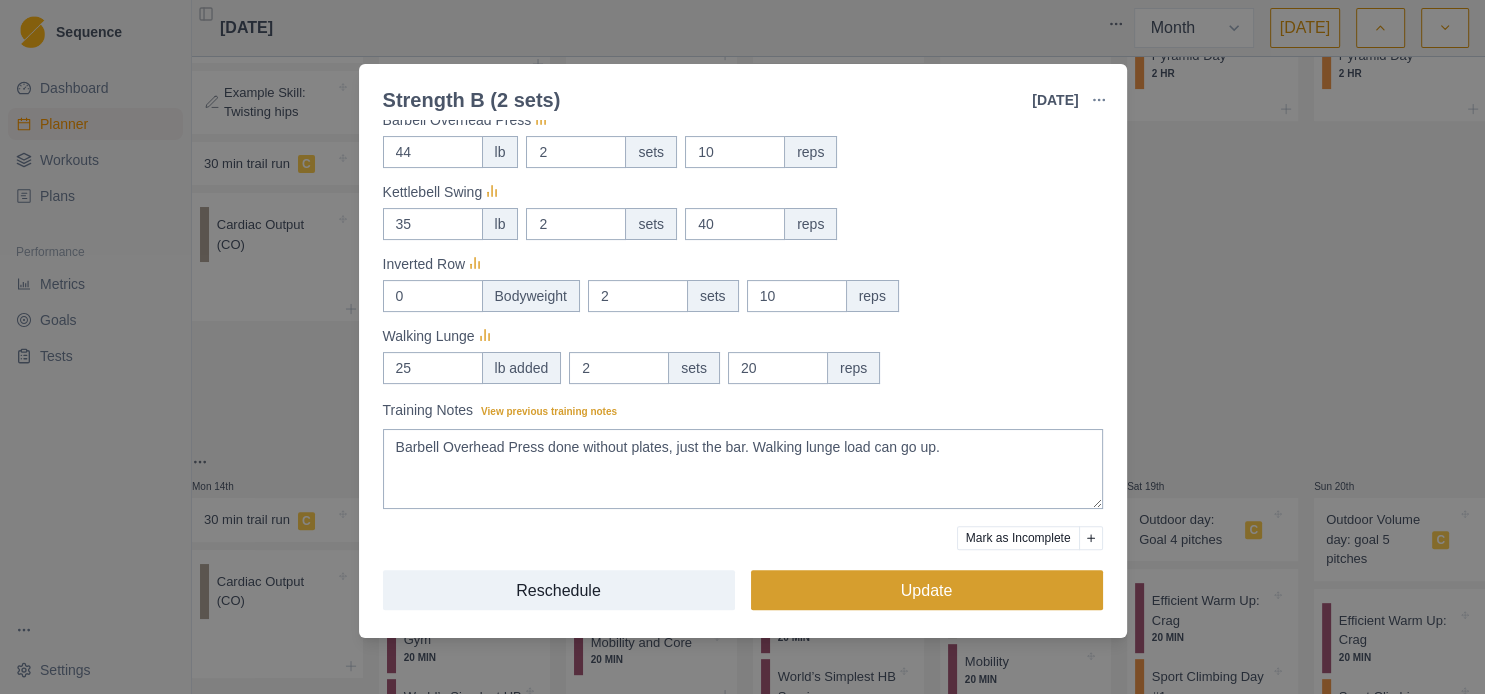 click on "Update" at bounding box center [927, 590] 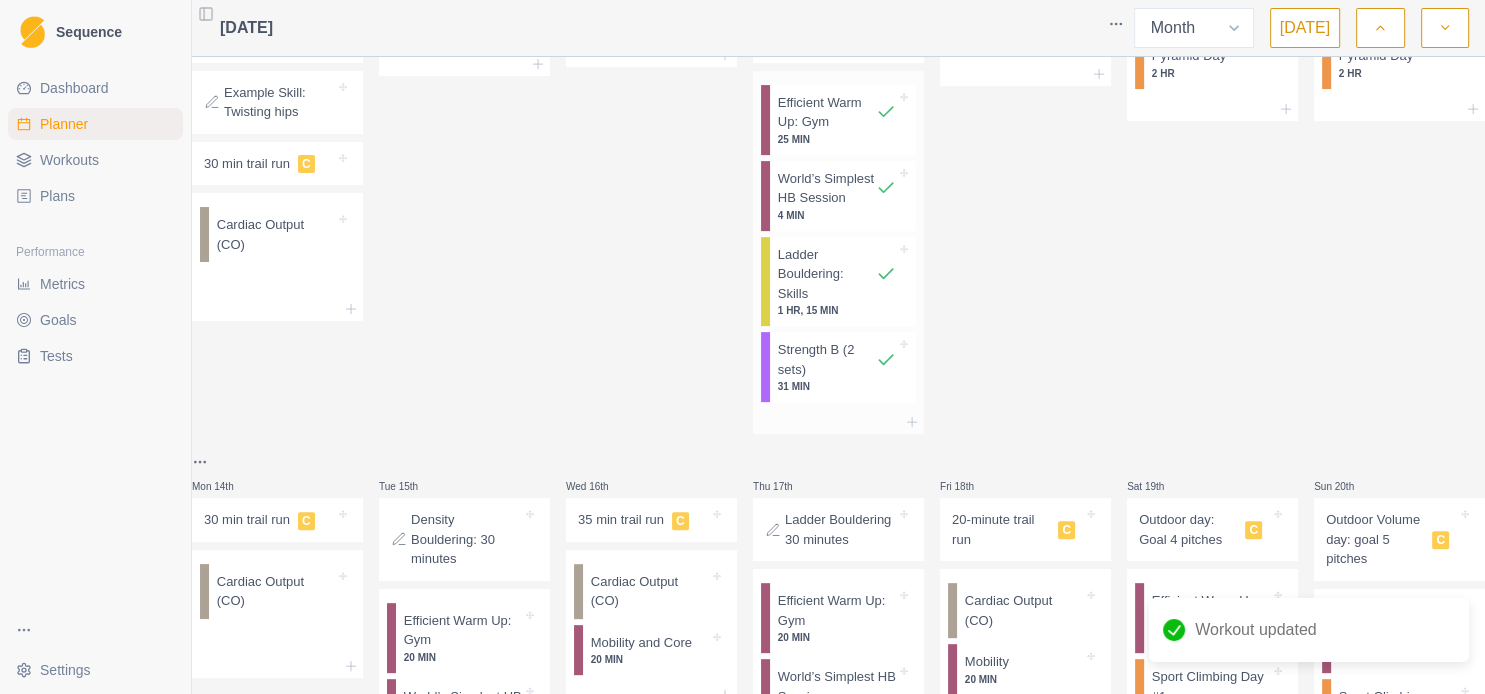 click on "Strength B (2 sets)" at bounding box center [827, 359] 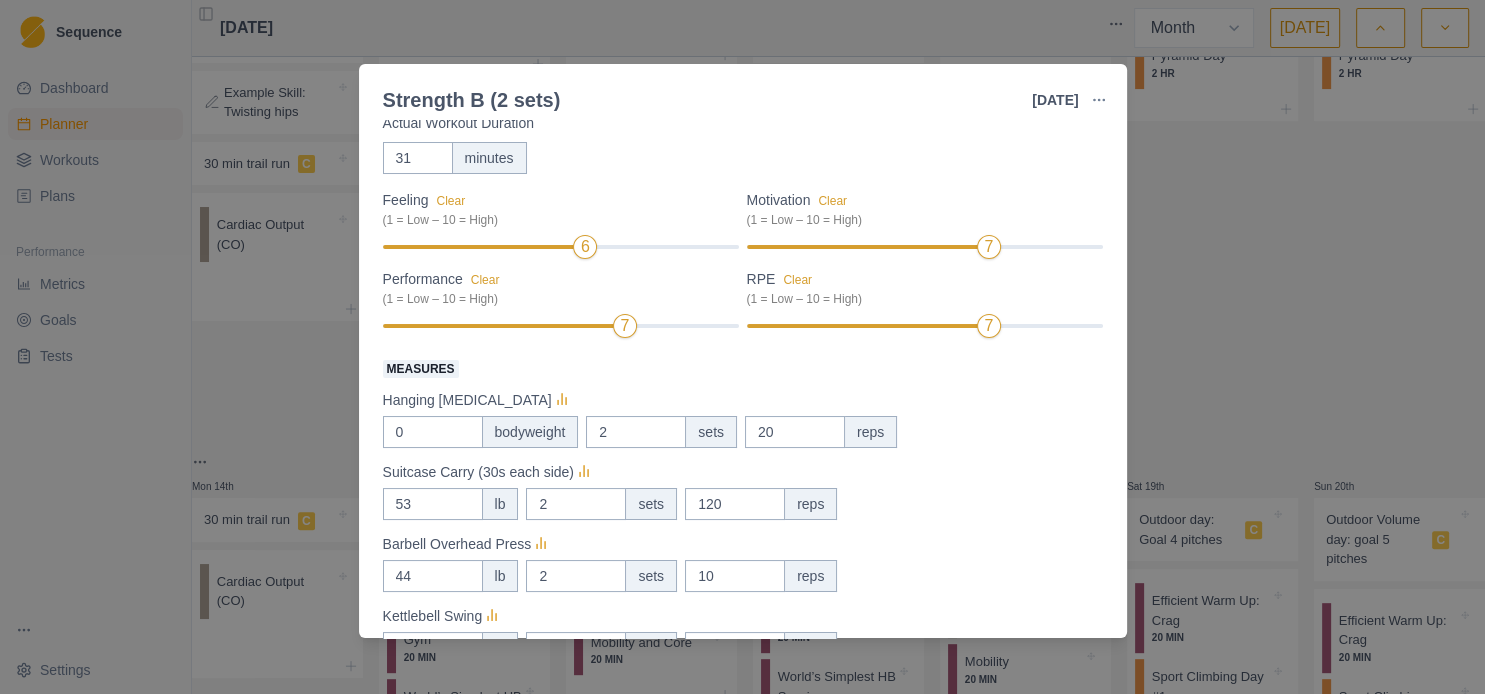 scroll, scrollTop: 216, scrollLeft: 0, axis: vertical 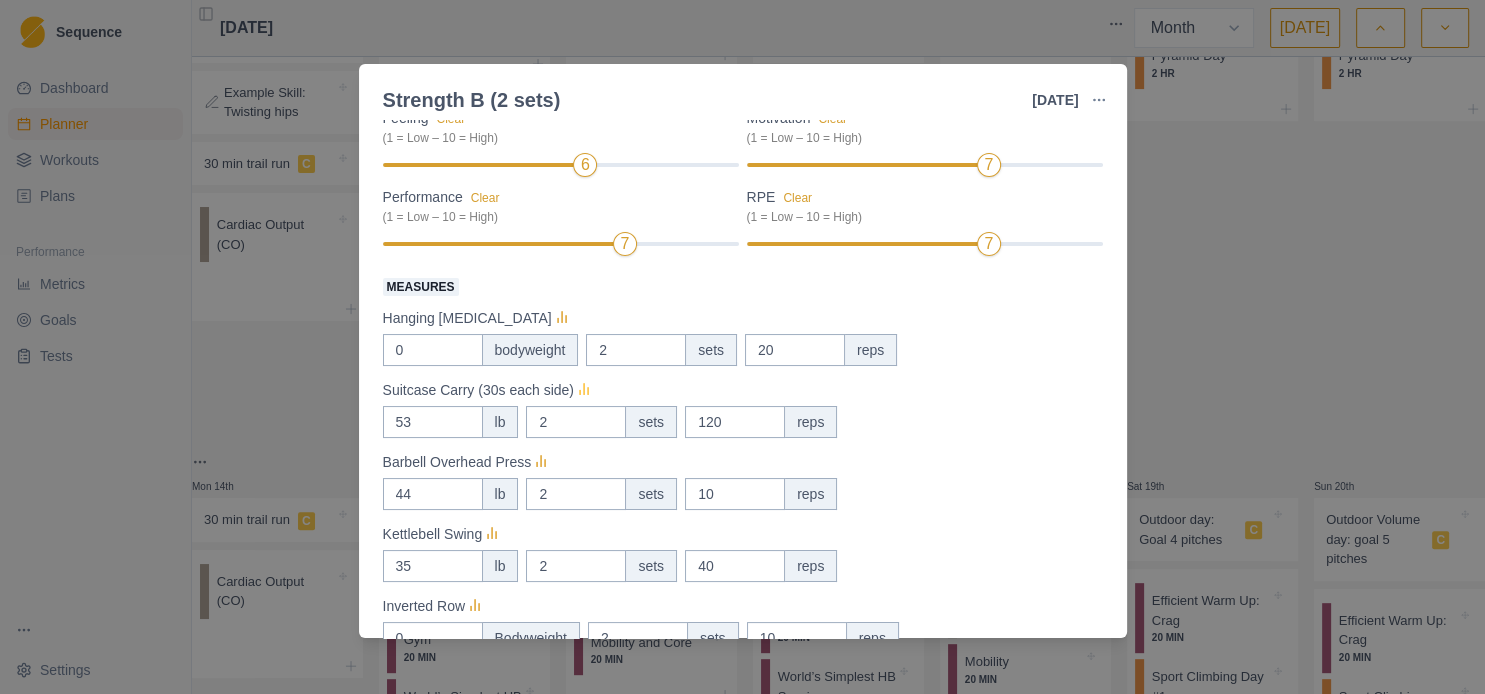 click 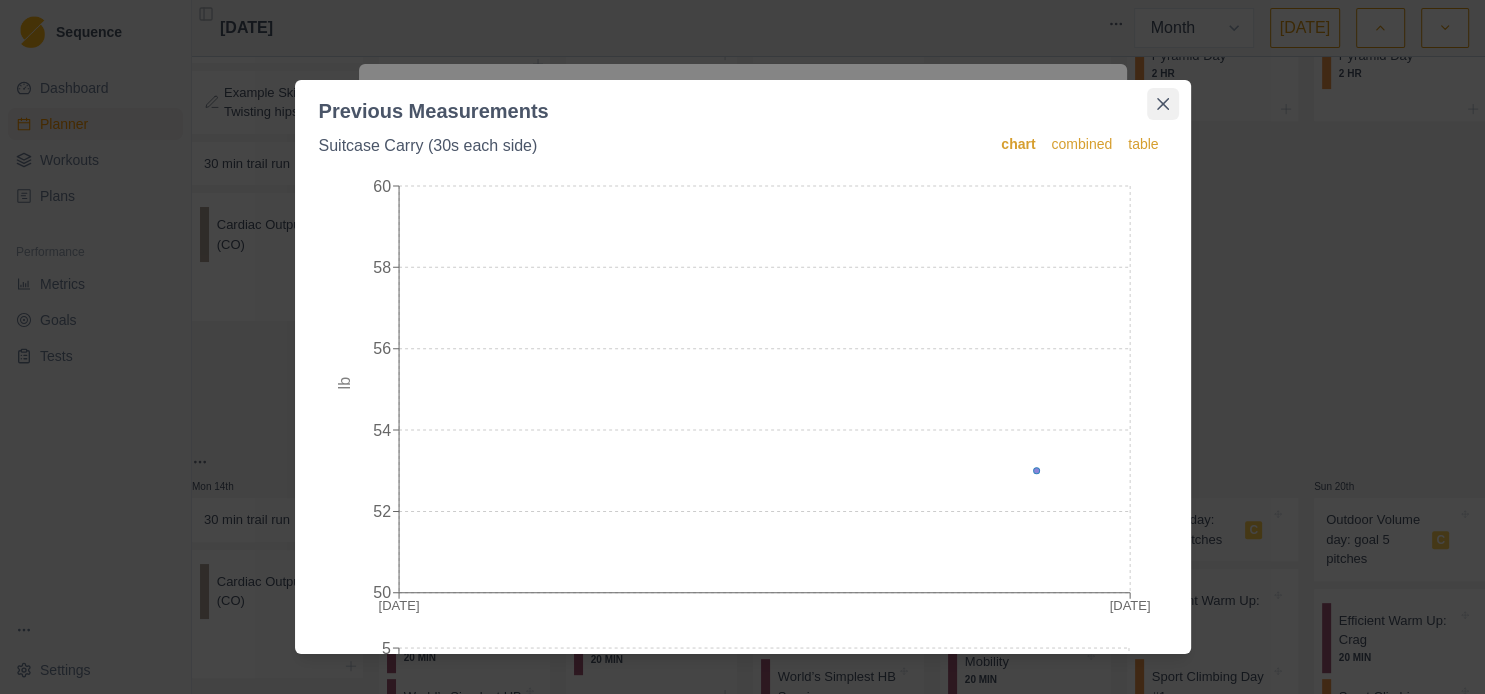 click at bounding box center [1163, 104] 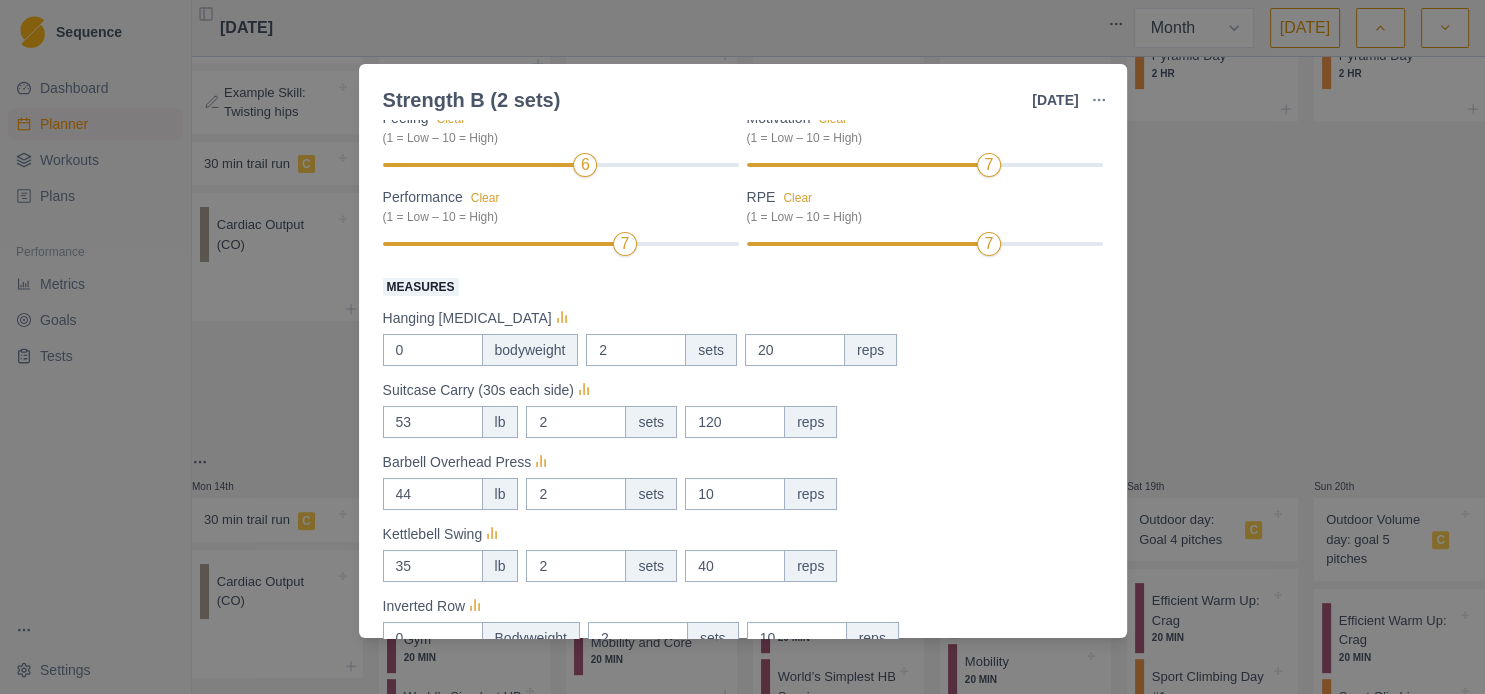 click on "Strength B (2 sets) [DATE] Link To Goal View Workout Metrics Edit Original Workout Reschedule Workout Remove From Schedule Strength / Power Duration:  31 MIN 2 Sets of Each Pair of Exercises
View workout details Actual Workout Duration 31 minutes Feeling Clear (1 = Low – 10 = High) 6 Motivation Clear (1 = Low – 10 = High) 7 Performance Clear (1 = Low – 10 = High) 7 RPE Clear (1 = Low – 10 = High) 7 Measures Hanging [MEDICAL_DATA] 0 bodyweight 2 sets 20 reps Suitcase Carry (30s each side) 53 lb 2 sets 120 reps Barbell Overhead Press 44 lb 2 sets 10 reps Kettlebell Swing 35 lb 2 sets 40 reps Inverted Row 0 Bodyweight 2 sets 10 reps Walking Lunge 25 lb added 2 sets 20 reps Training Notes View previous training notes Barbell Overhead Press done without plates, just the bar. Walking lunge load can go up. Mark as Incomplete Reschedule Update" at bounding box center [742, 347] 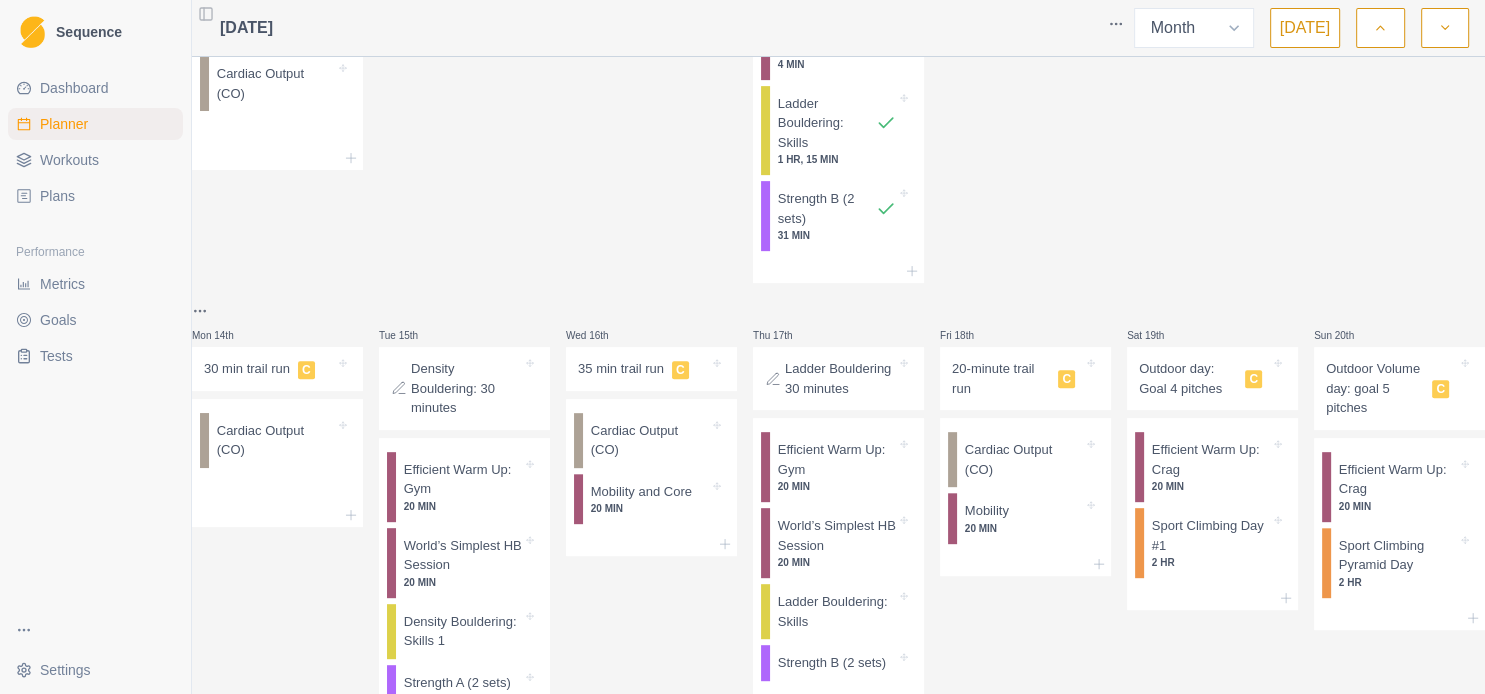 scroll, scrollTop: 864, scrollLeft: 0, axis: vertical 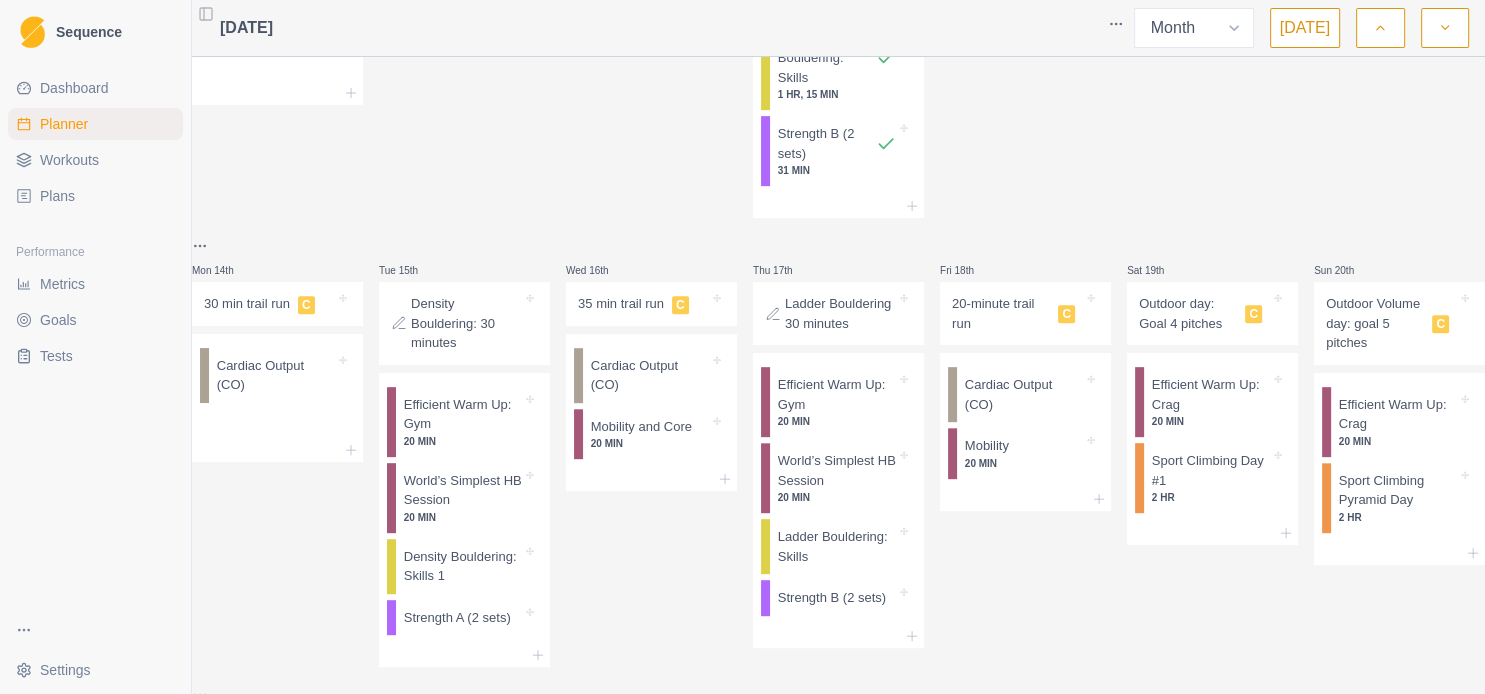 click on "Plans" at bounding box center (57, 196) 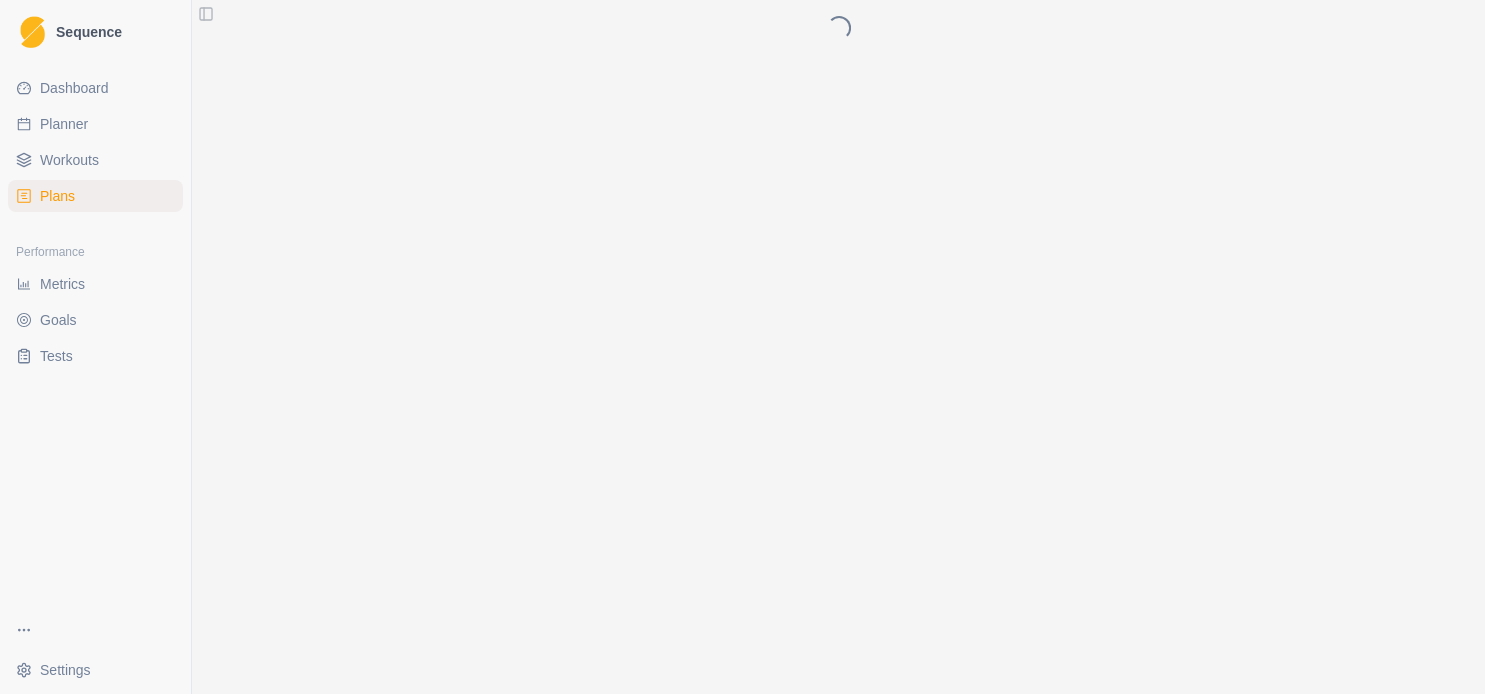 scroll, scrollTop: 0, scrollLeft: 0, axis: both 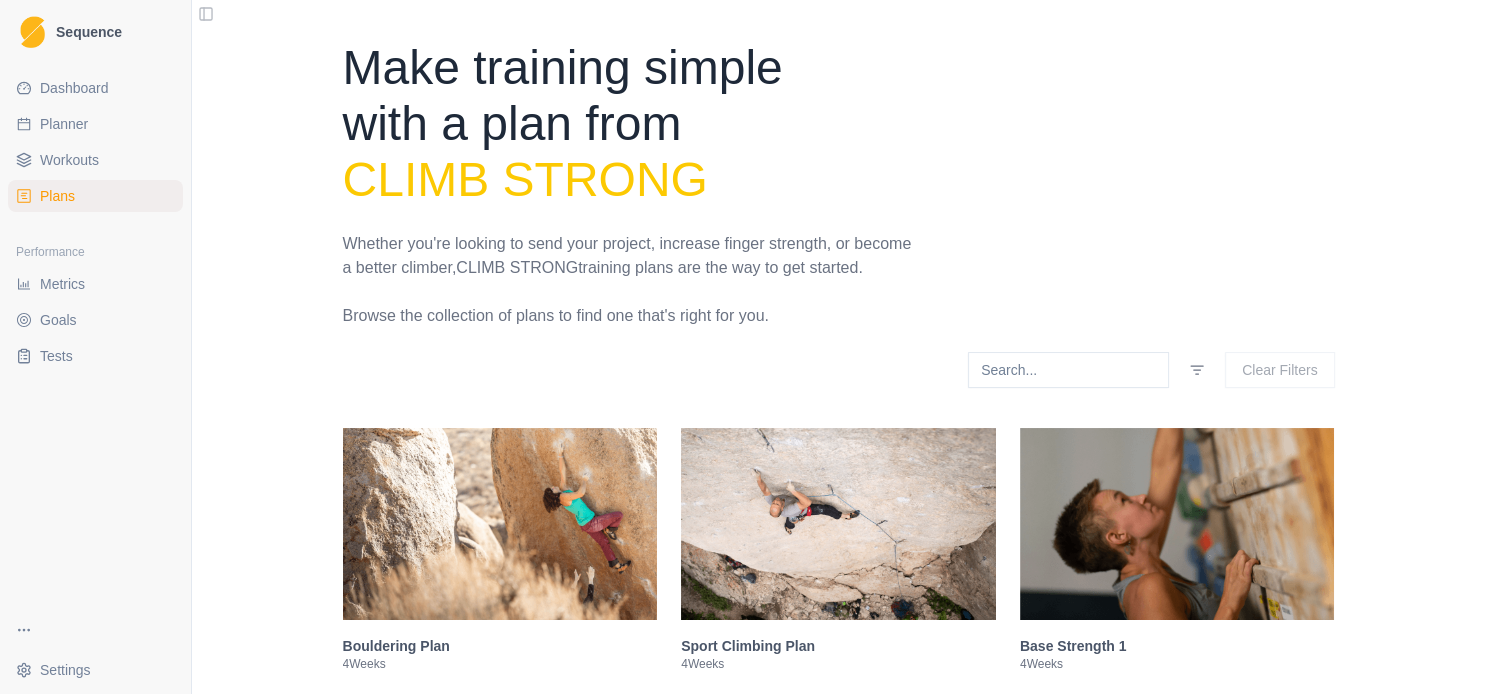 click on "Workouts" at bounding box center (95, 160) 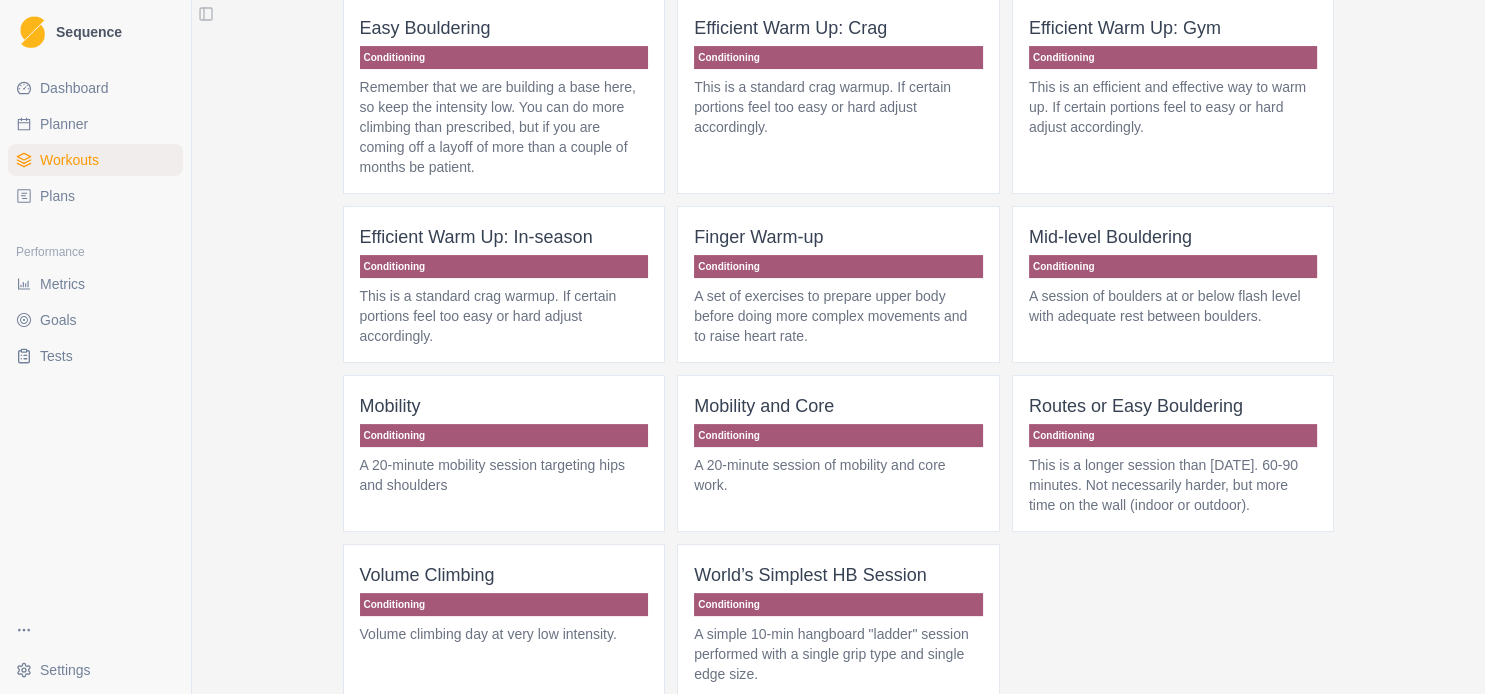 scroll, scrollTop: 432, scrollLeft: 0, axis: vertical 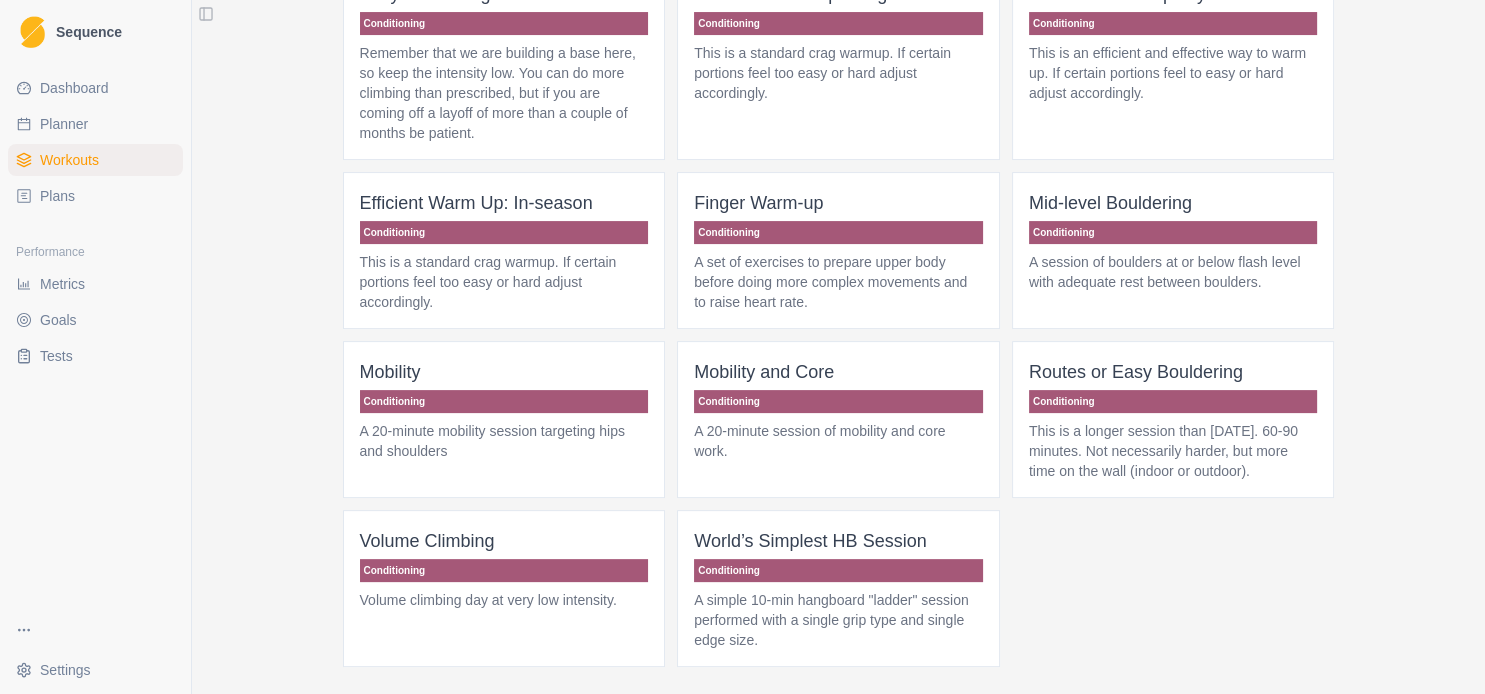 click on "A set of exercises to prepare upper body before doing more complex movements and to raise heart rate." at bounding box center (838, 282) 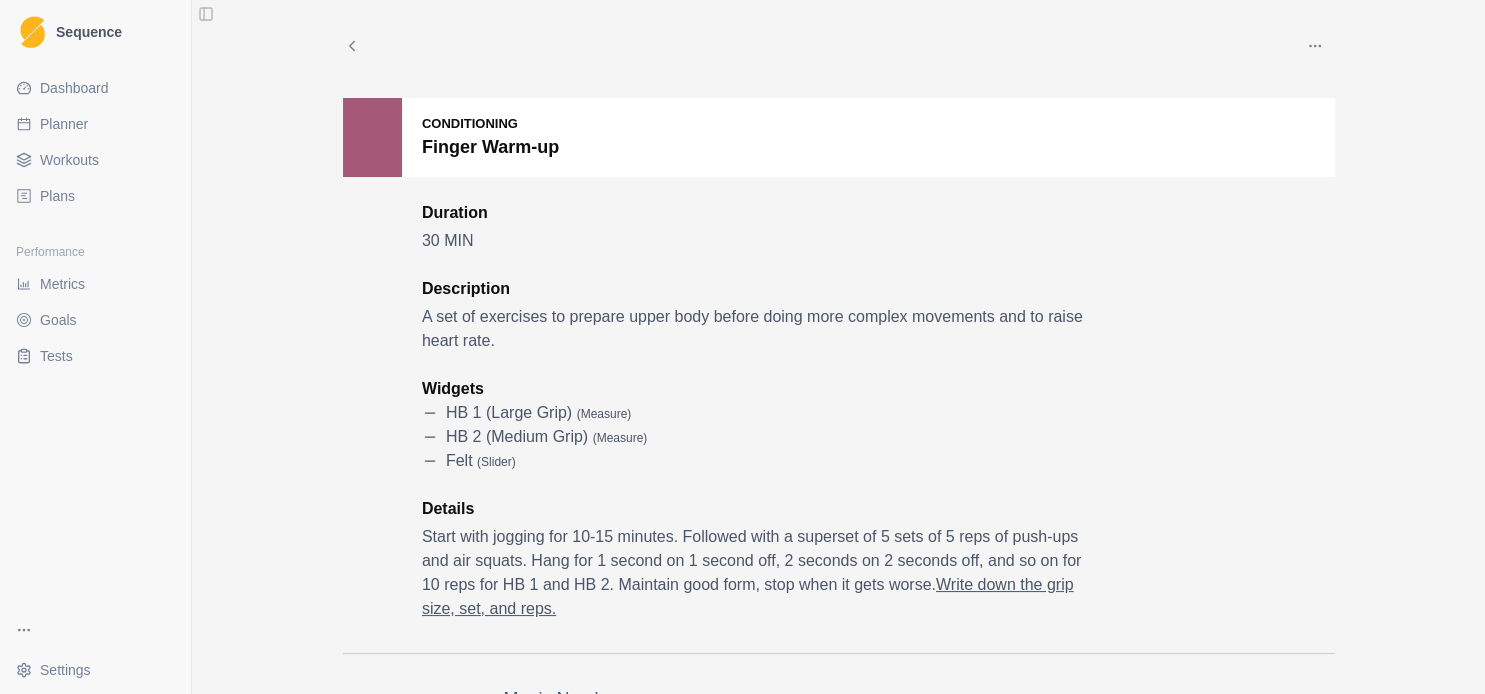 scroll, scrollTop: 0, scrollLeft: 0, axis: both 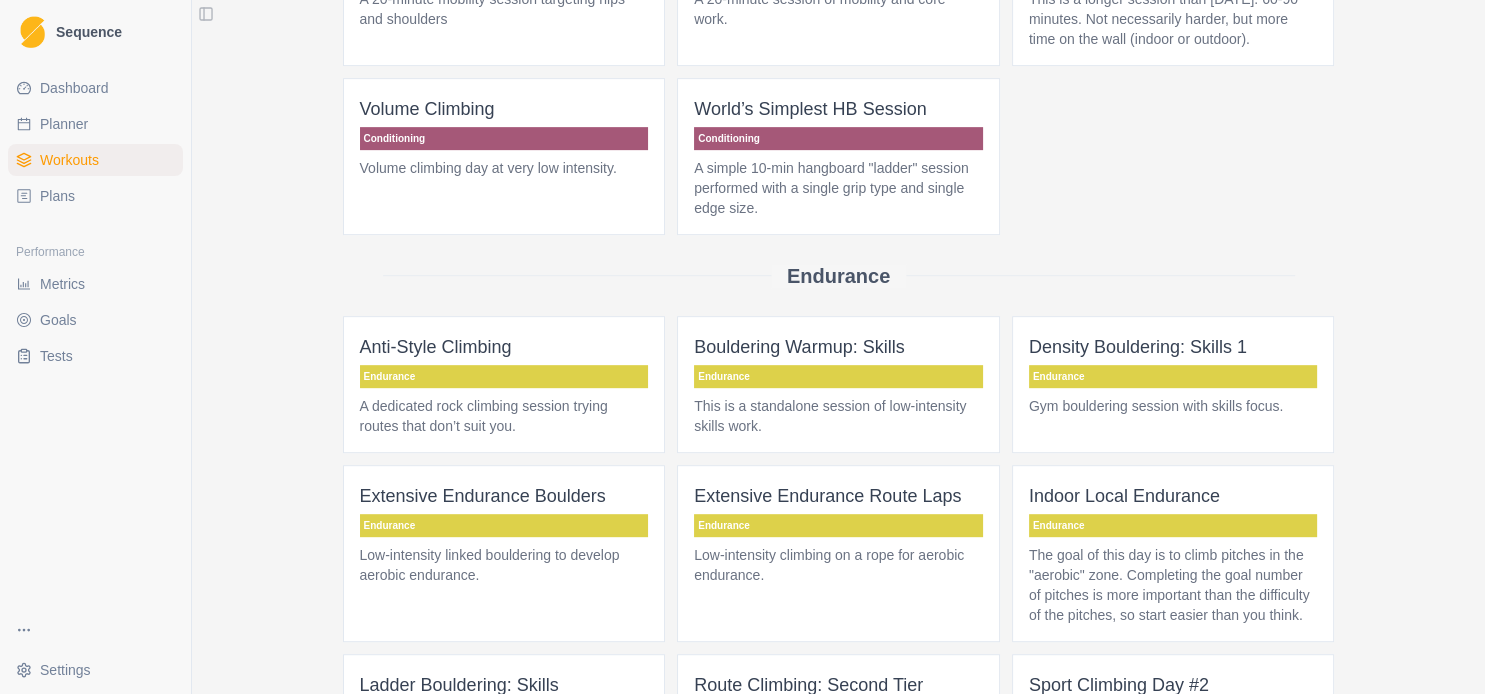 click on "This is a standalone session of low-intensity skills work." at bounding box center [838, 416] 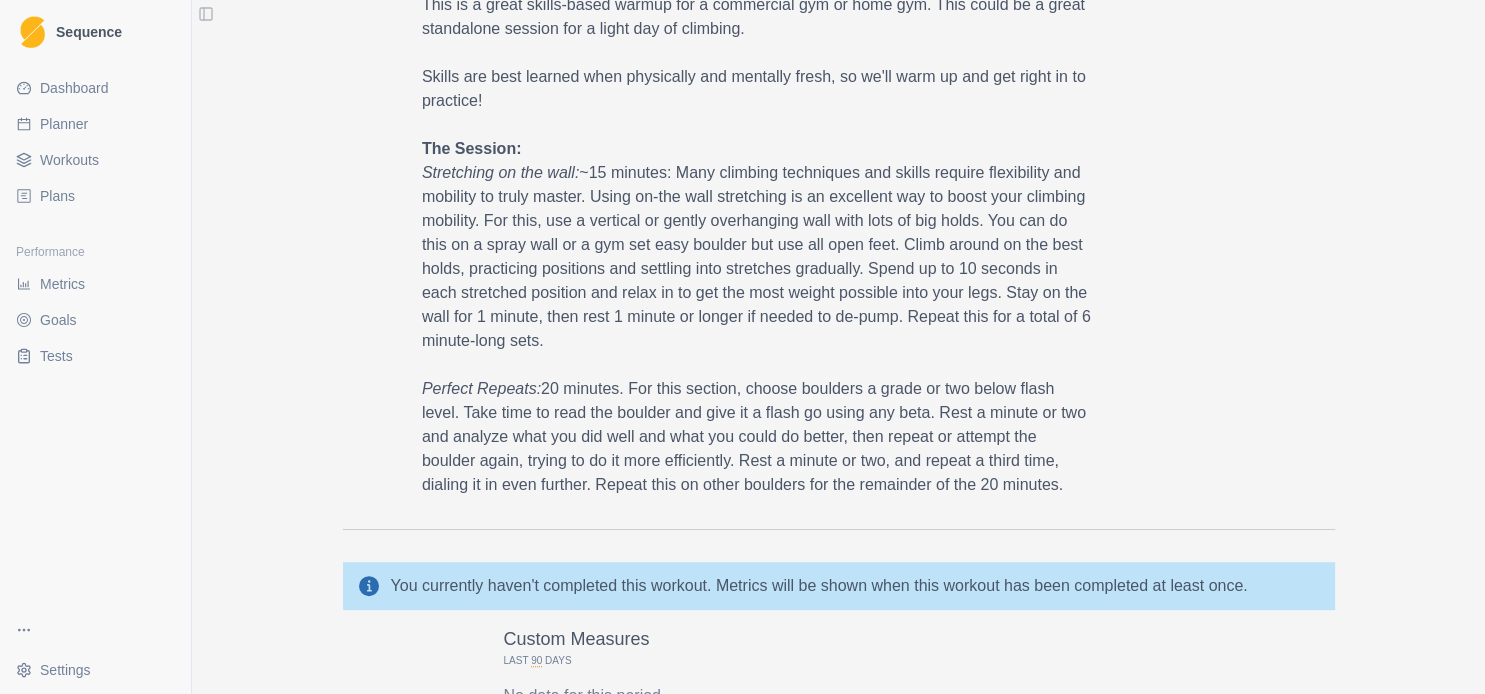 scroll, scrollTop: 648, scrollLeft: 0, axis: vertical 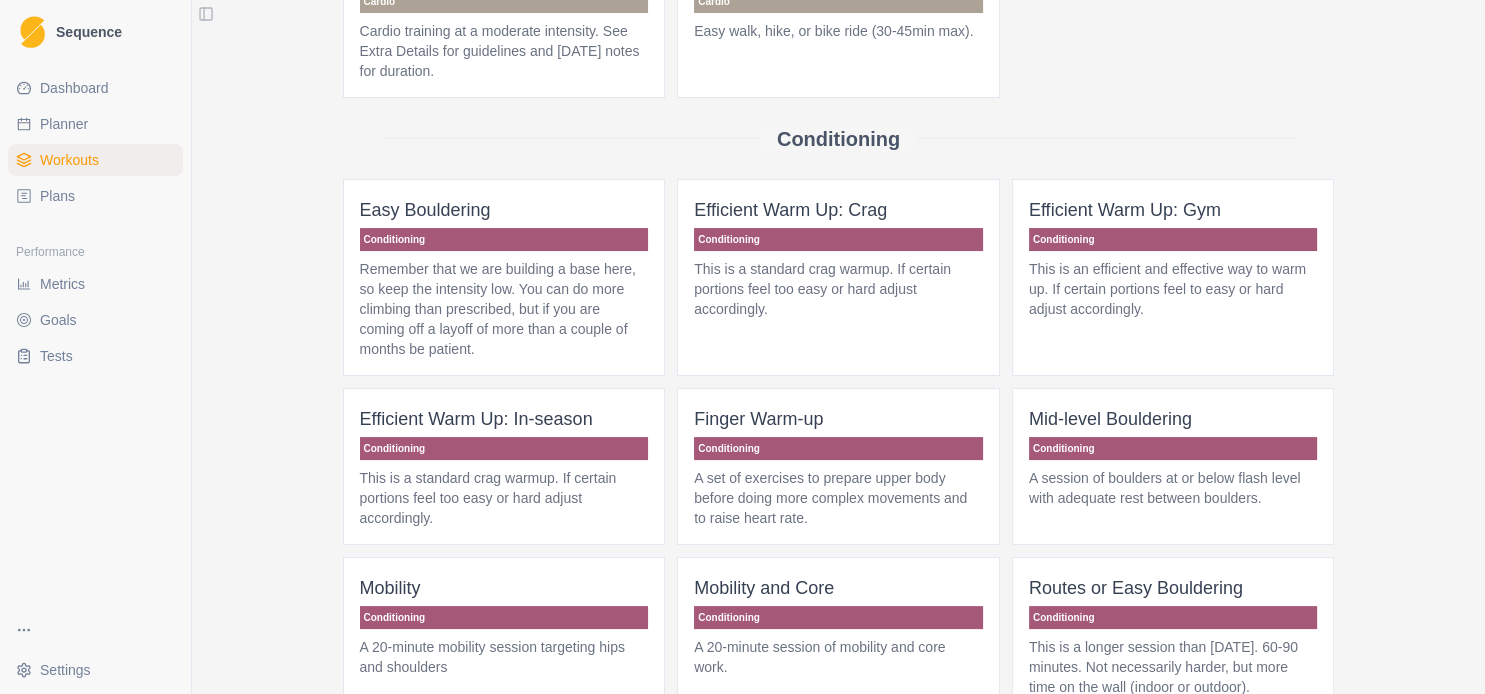click on "Finger Warm-up" at bounding box center [838, 419] 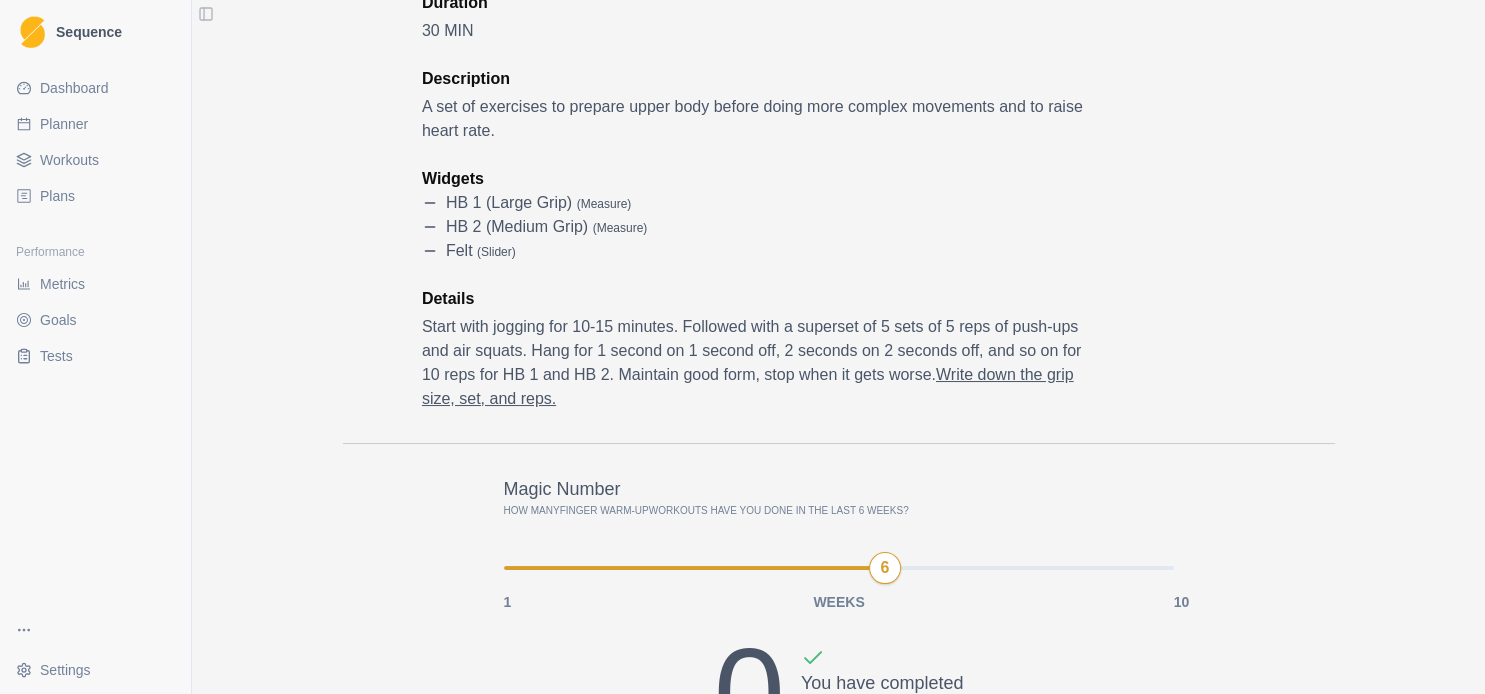 scroll, scrollTop: 0, scrollLeft: 0, axis: both 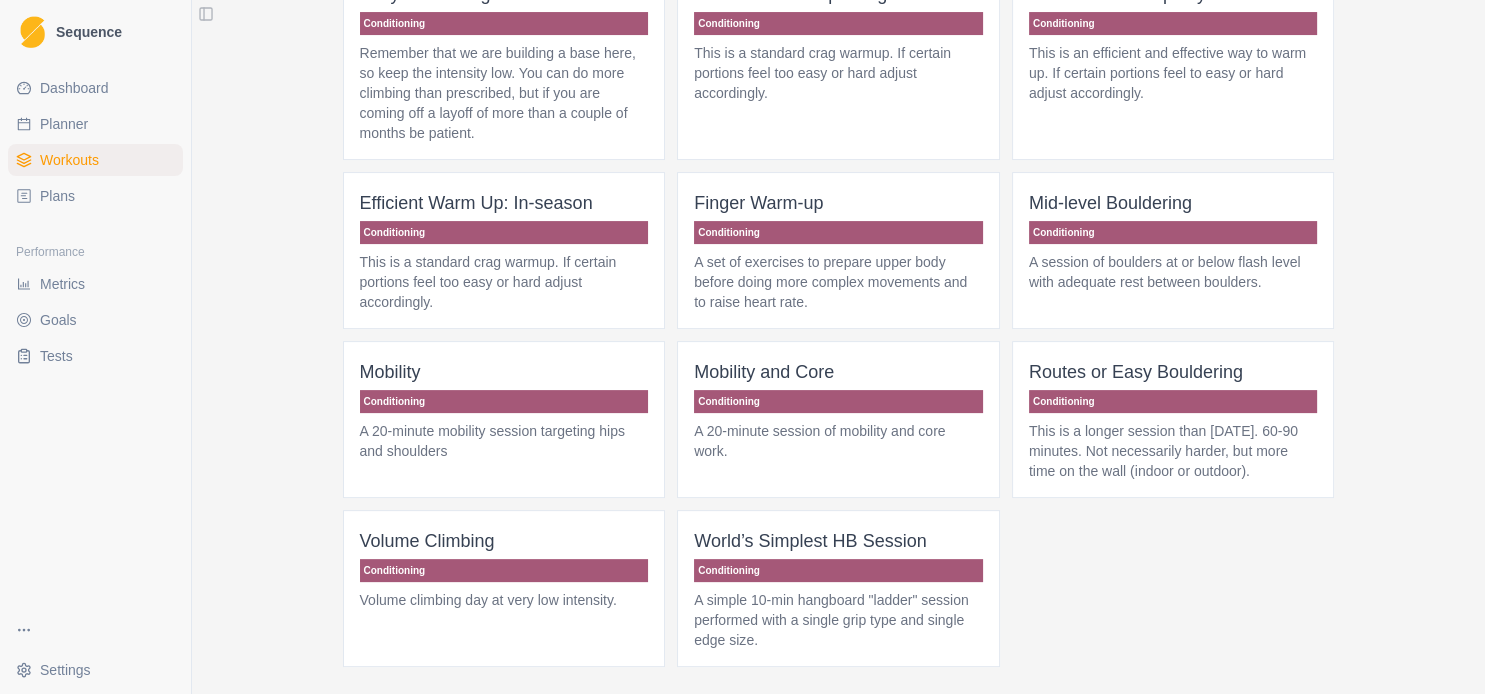 click on "Volume Climbing Conditioning Volume climbing day at very low intensity." at bounding box center (504, 588) 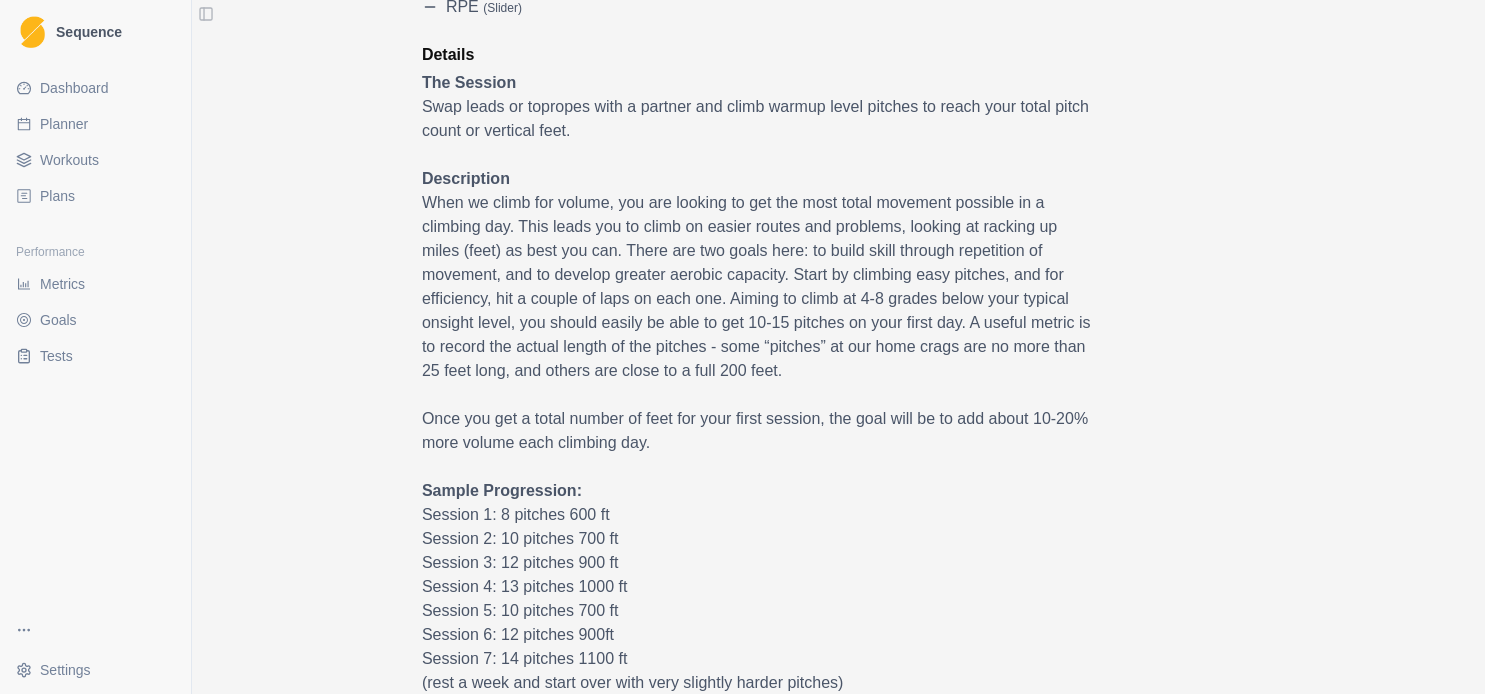scroll, scrollTop: 648, scrollLeft: 0, axis: vertical 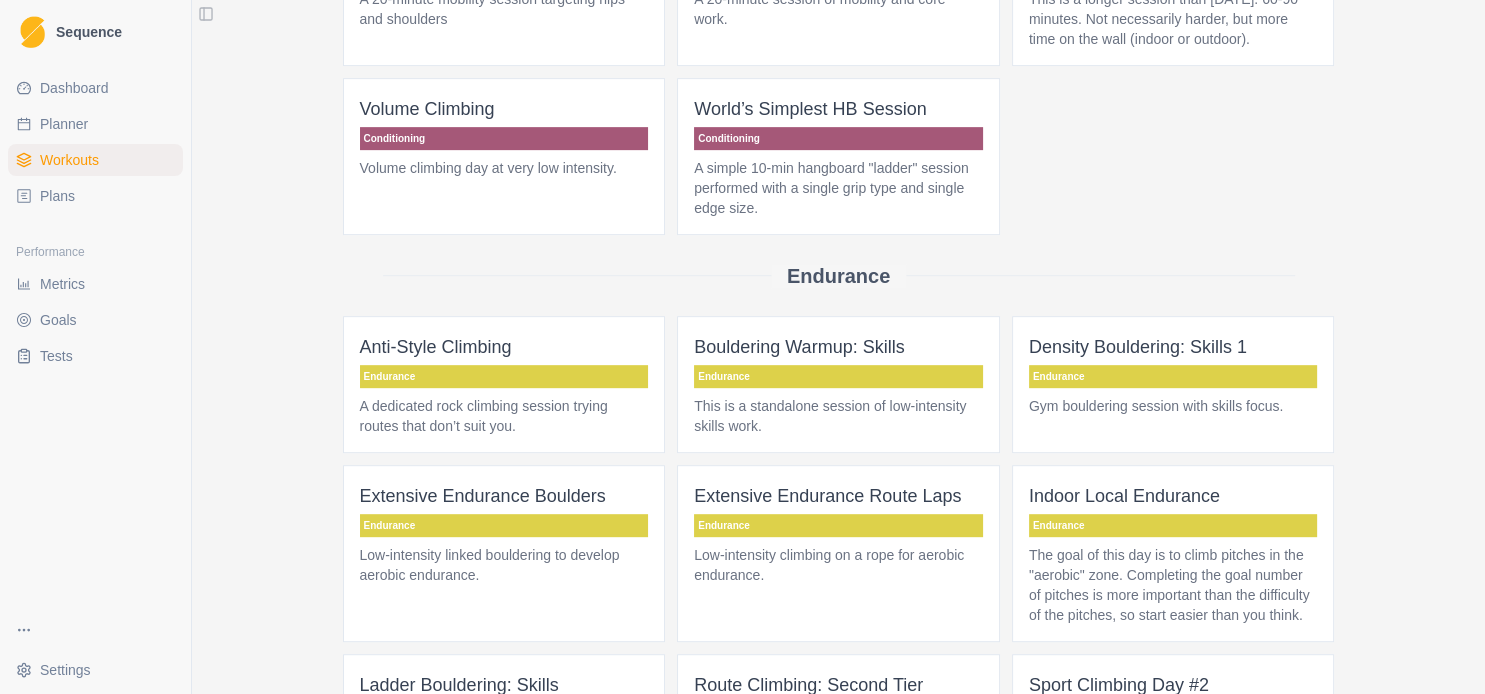 click on "Extensive Endurance Route Laps Endurance Low-intensity climbing on a rope for aerobic endurance." at bounding box center (838, 553) 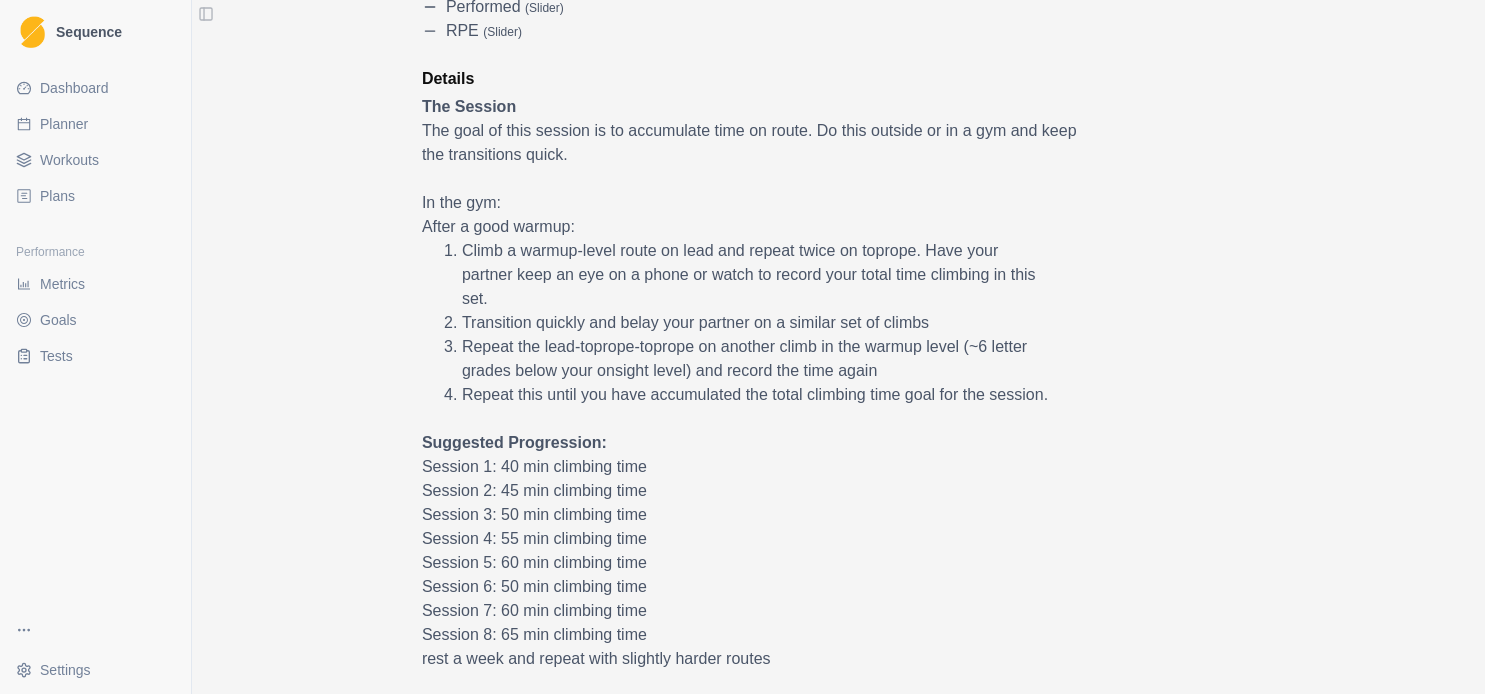 scroll, scrollTop: 216, scrollLeft: 0, axis: vertical 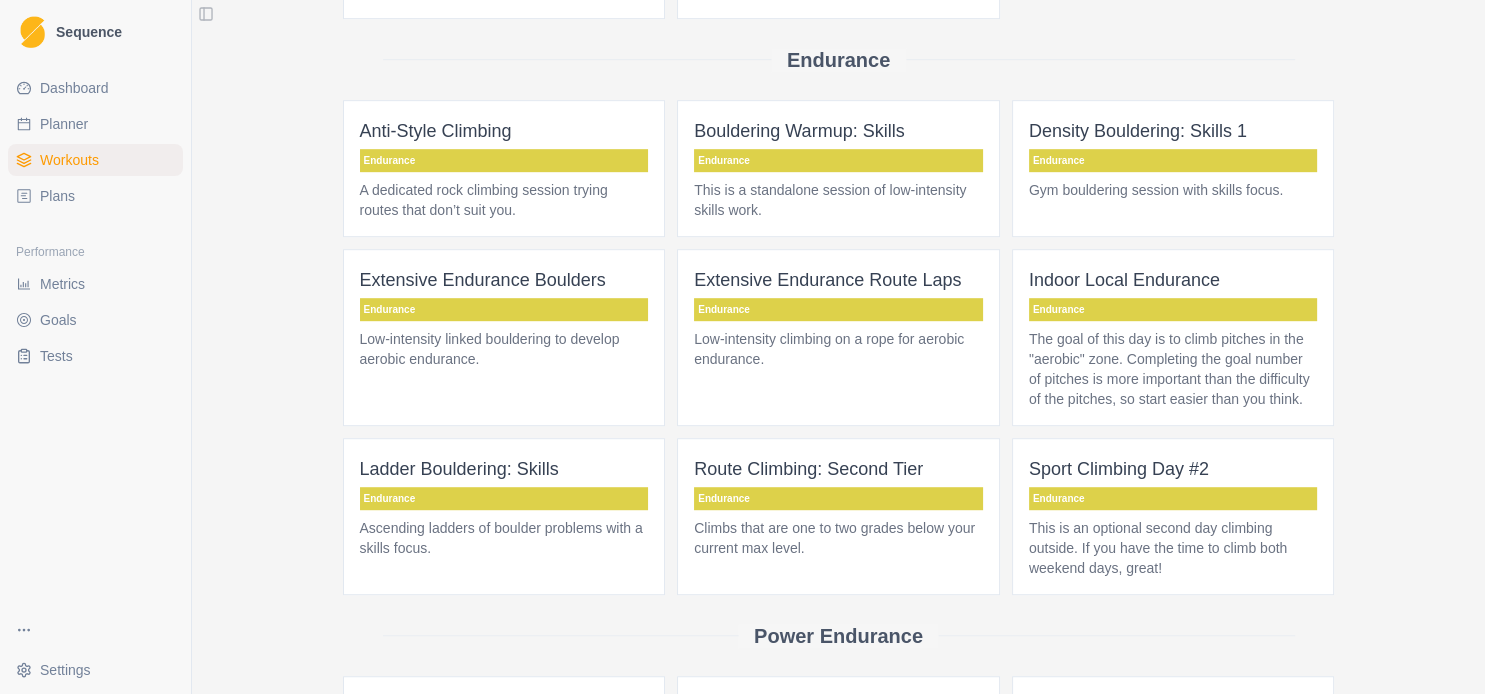 click on "Climbs that are one to two grades below your current max level." at bounding box center [838, 538] 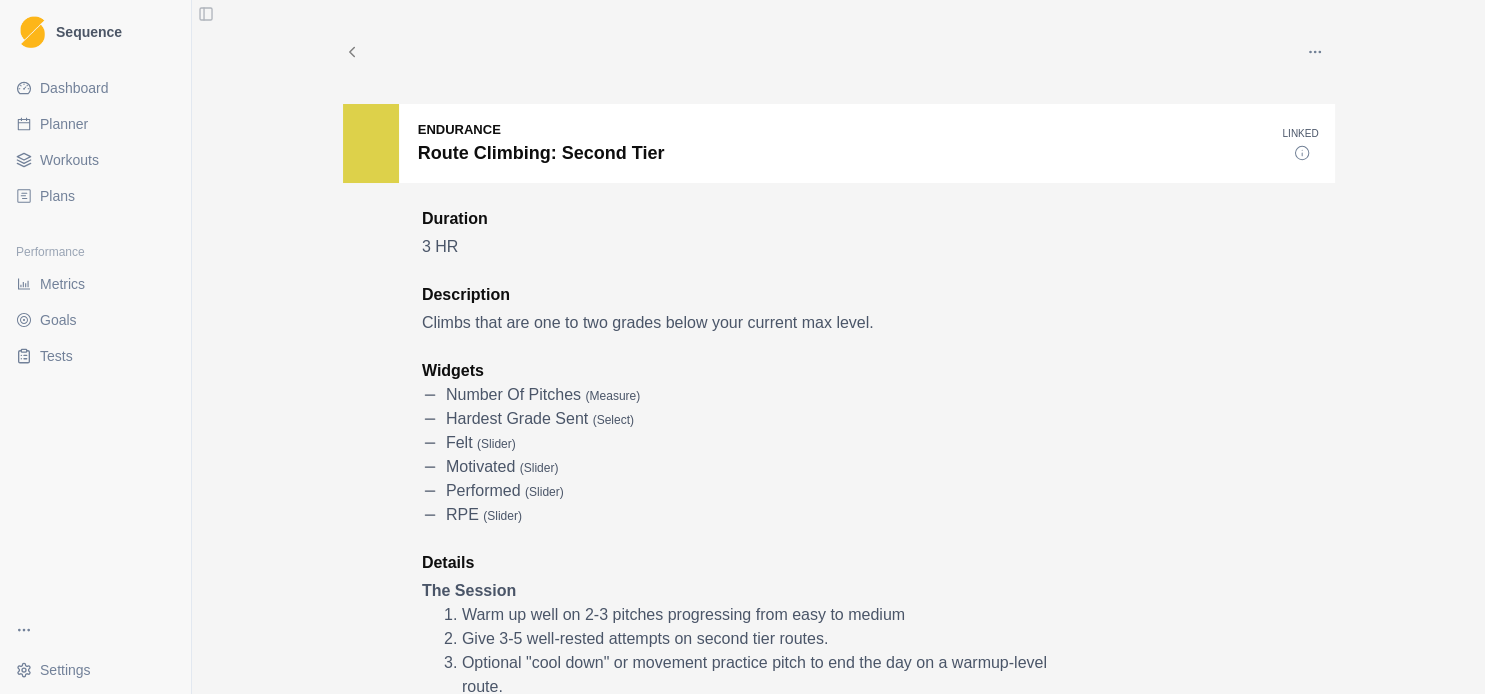 scroll, scrollTop: 216, scrollLeft: 0, axis: vertical 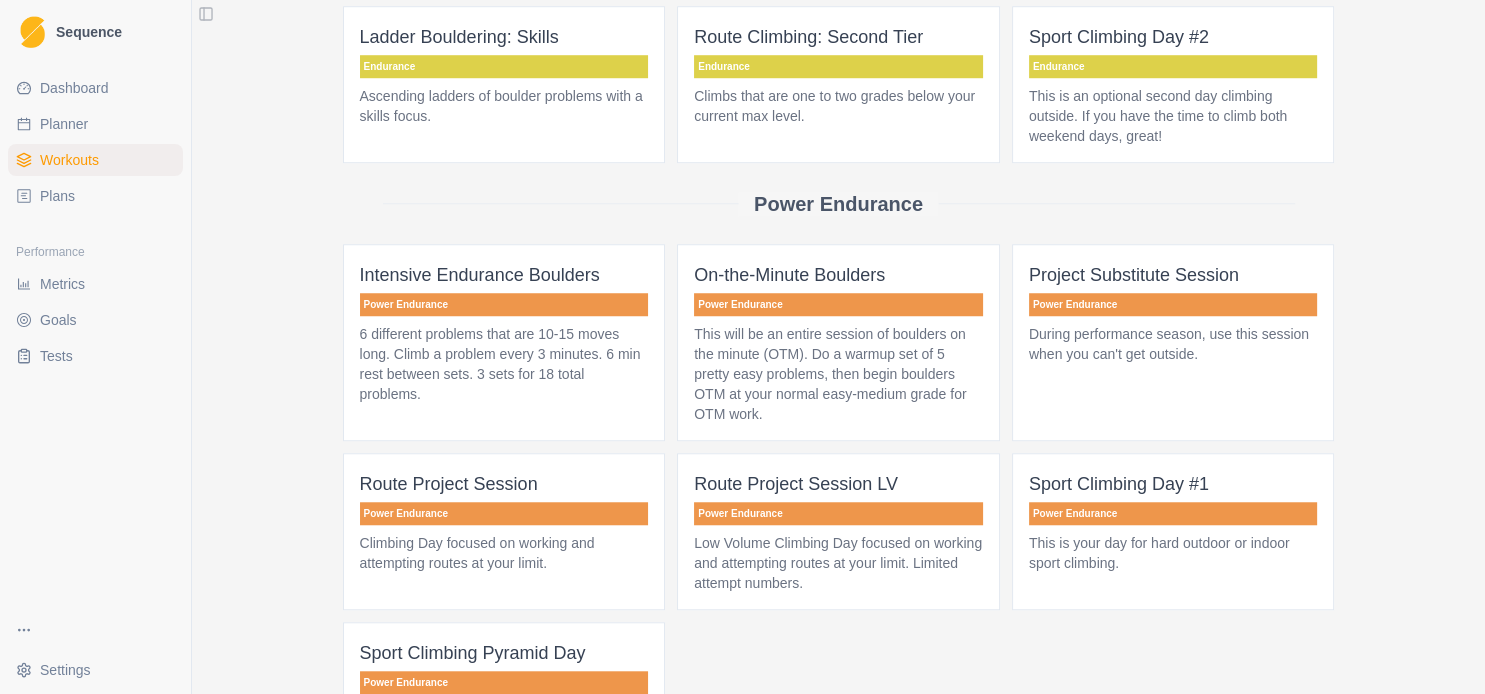 click on "Project Substitute Session Power Endurance During performance season, use this session when you can't get outside." at bounding box center [1173, 342] 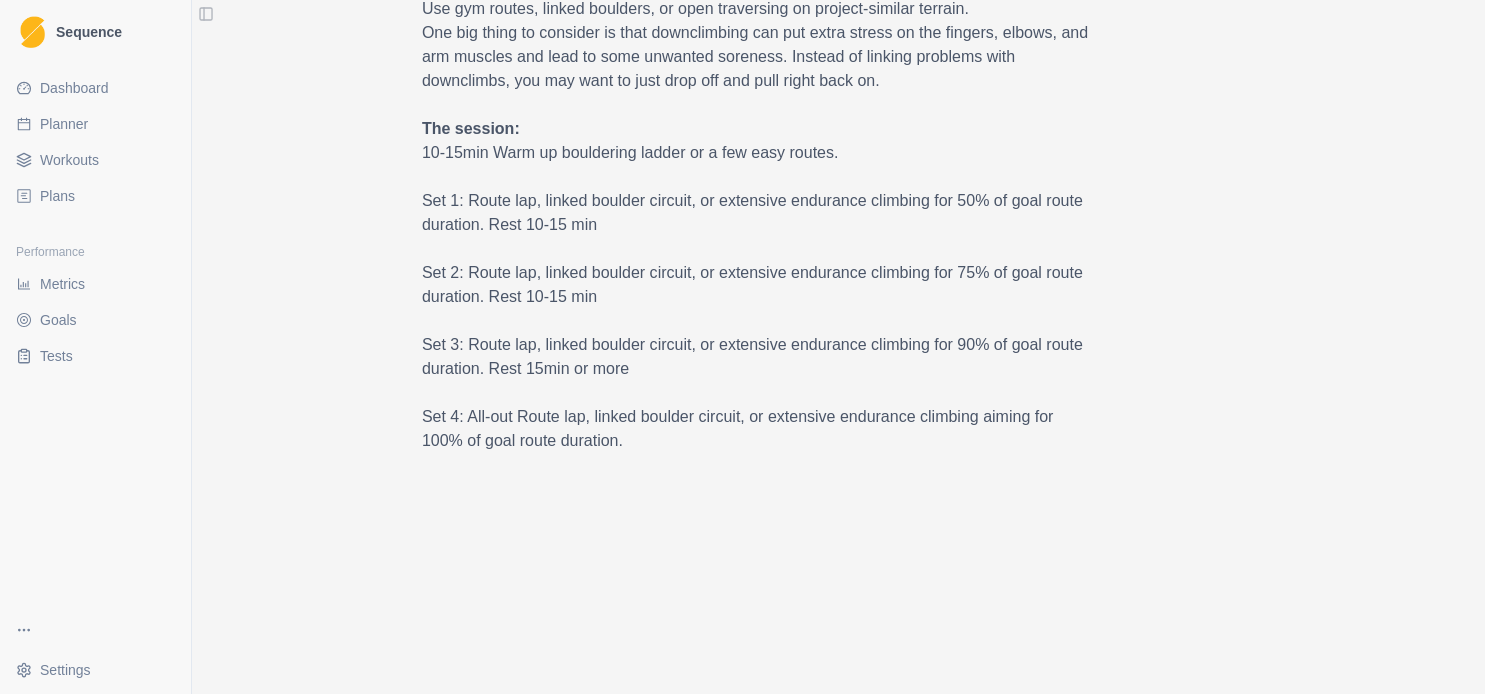 scroll, scrollTop: 1080, scrollLeft: 0, axis: vertical 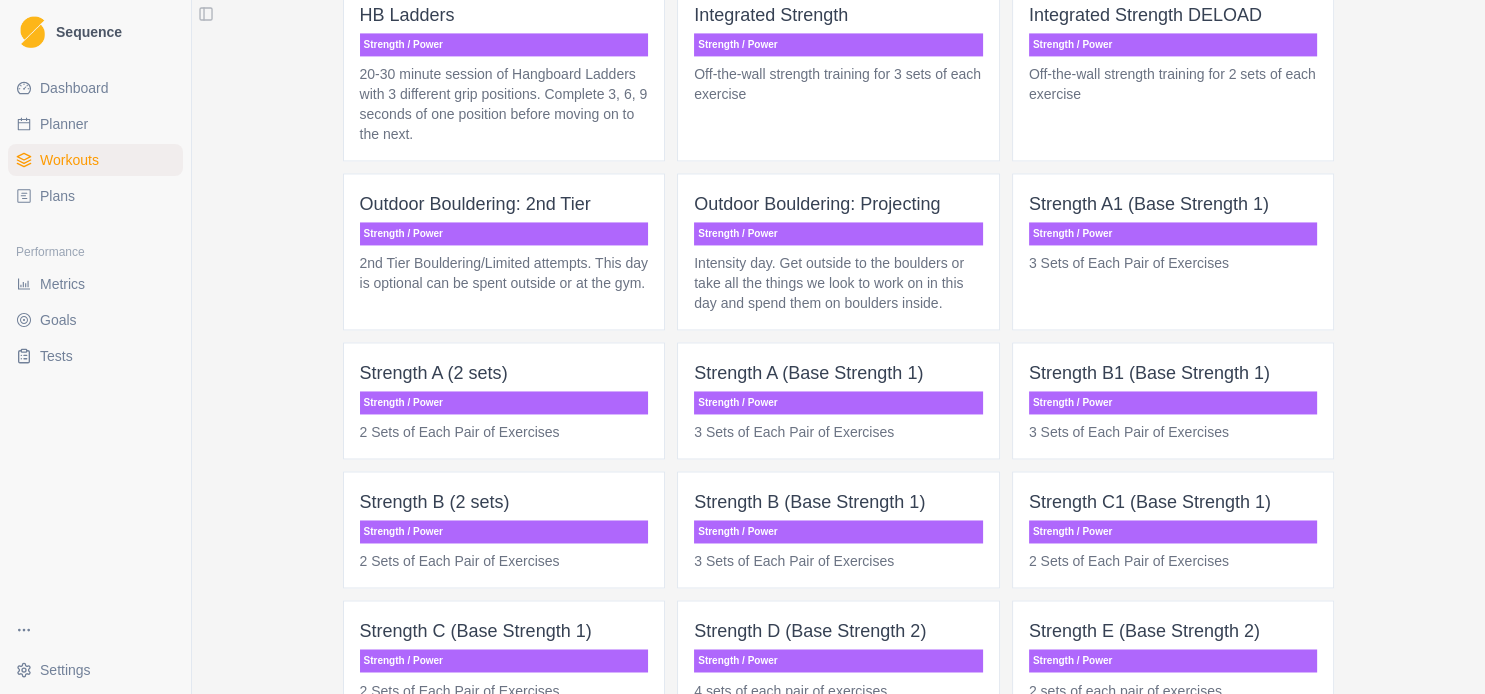 click on "Strength A (2 sets)" at bounding box center [504, 373] 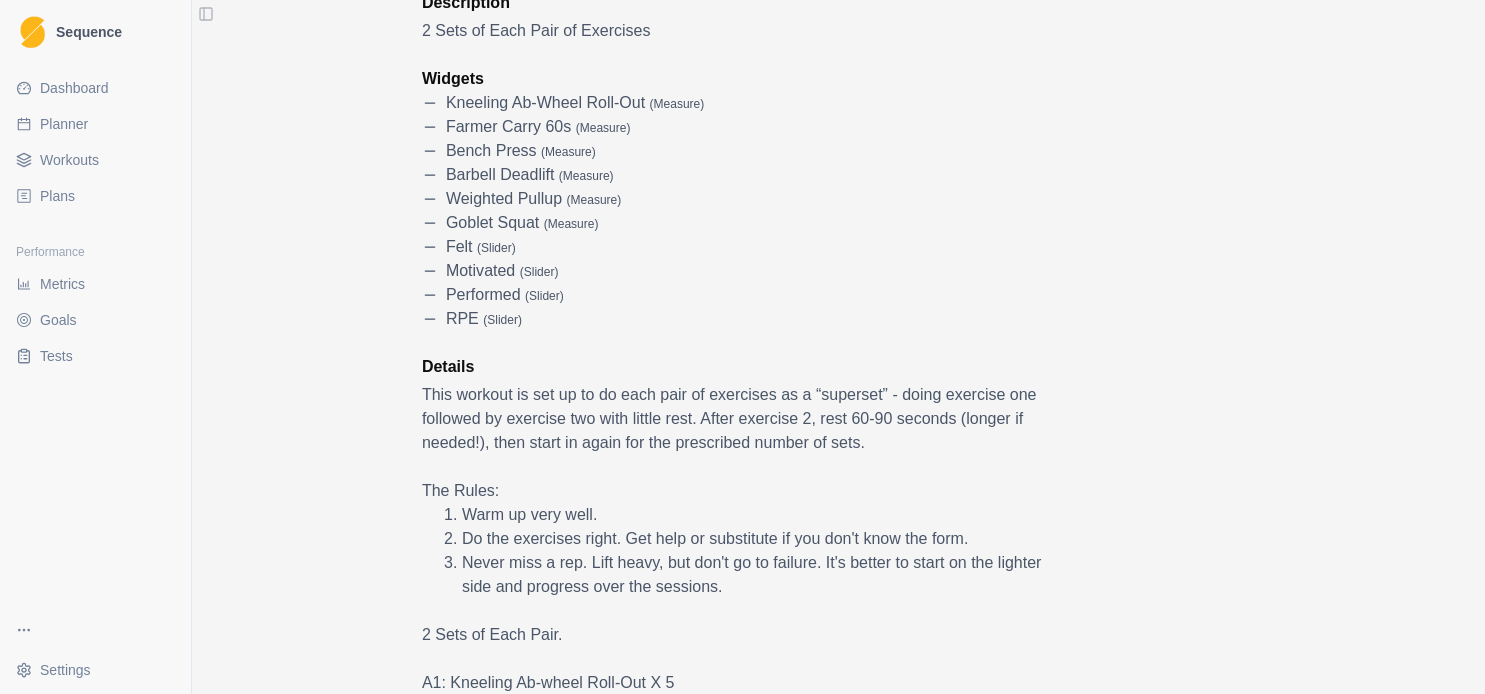 scroll, scrollTop: 432, scrollLeft: 0, axis: vertical 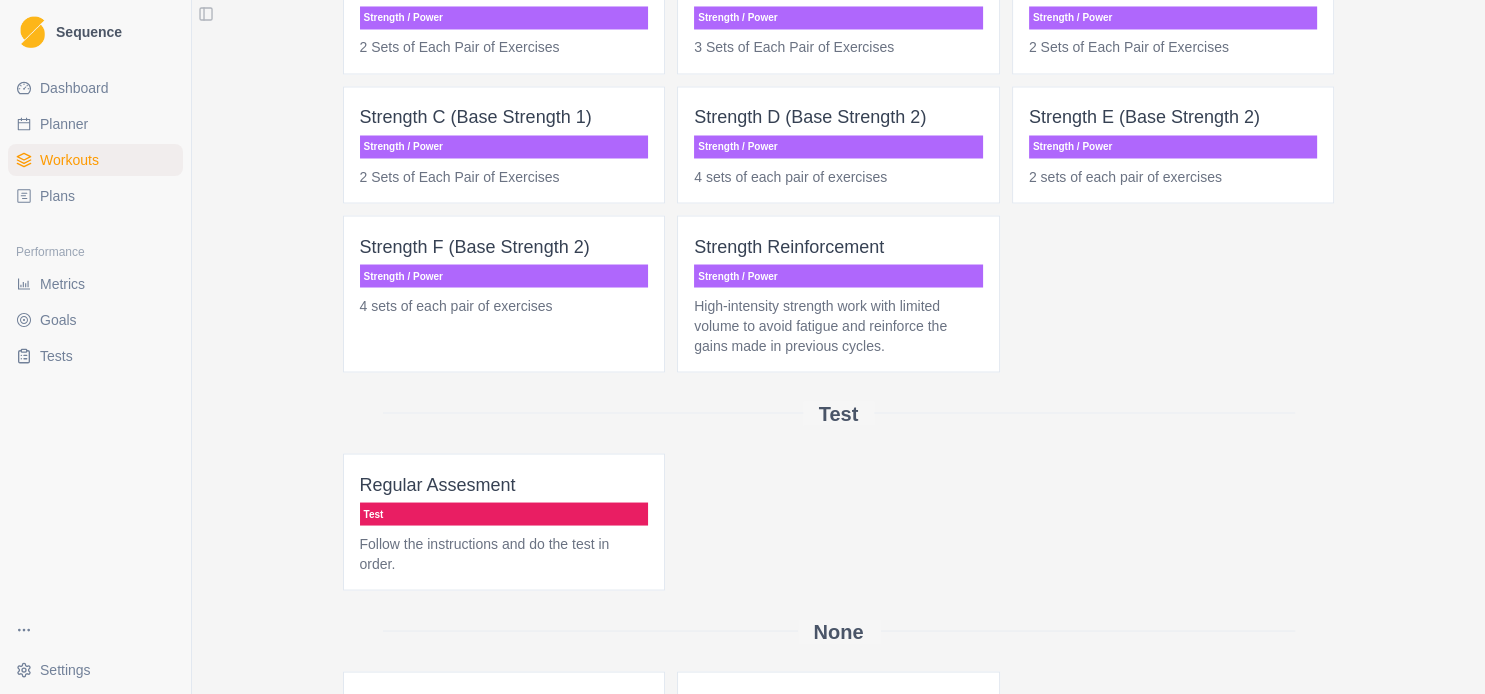 click on "High-intensity strength work with limited volume to avoid fatigue and reinforce the gains made in previous cycles." at bounding box center (838, 325) 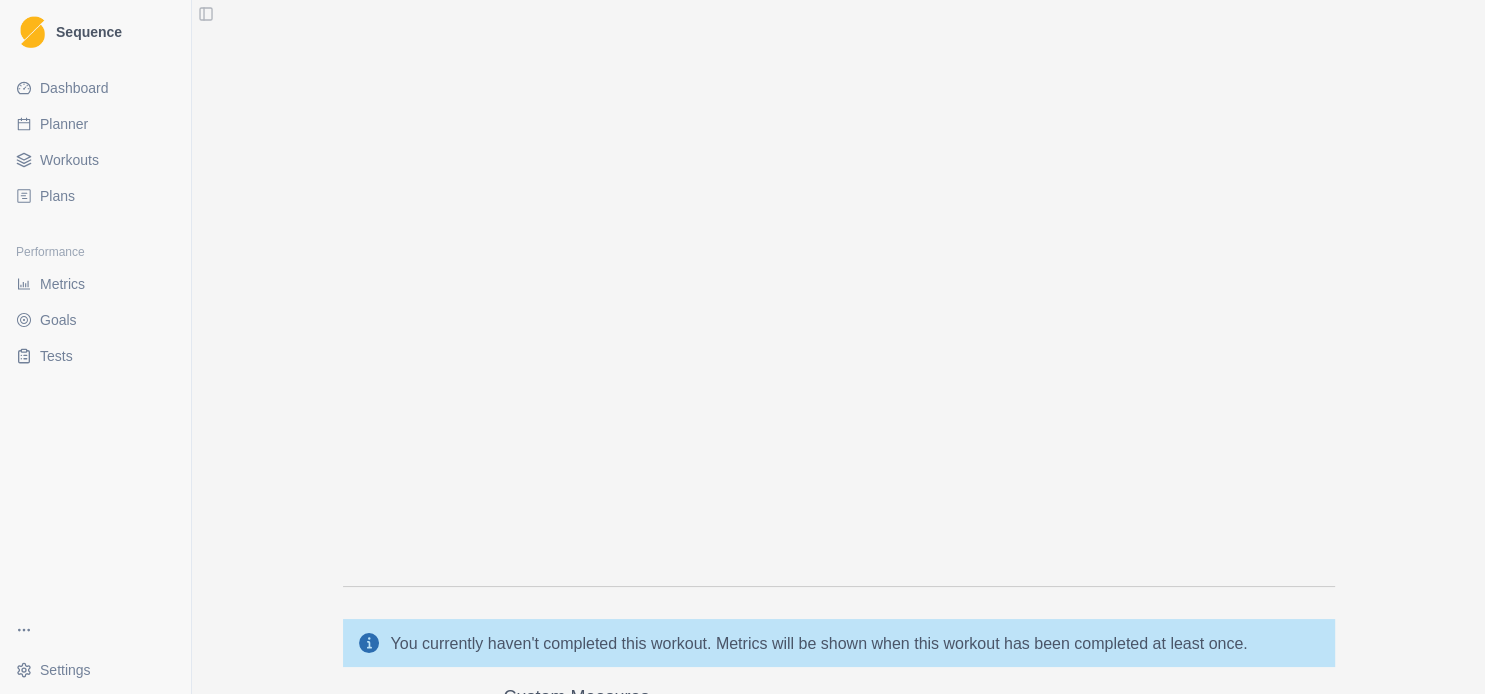 scroll, scrollTop: 3417, scrollLeft: 0, axis: vertical 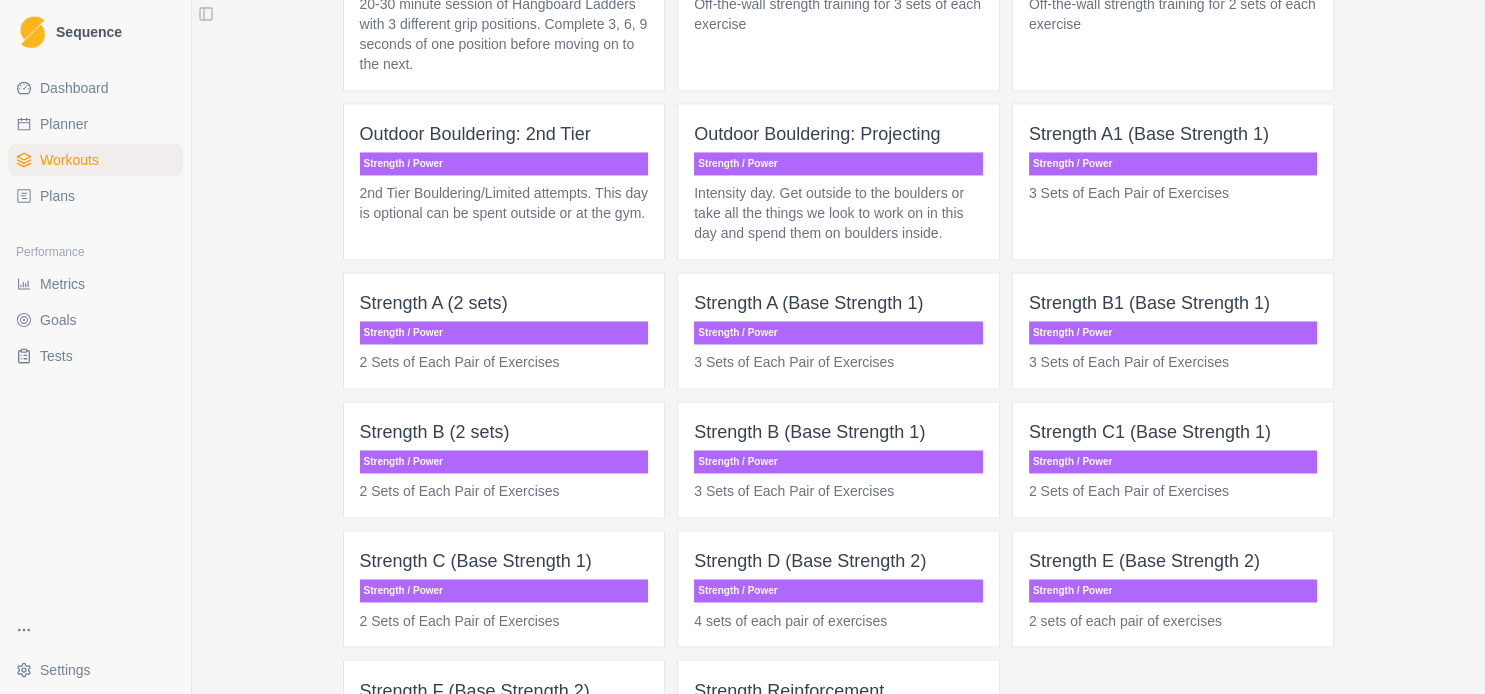 click on "Strength B (2 sets)" at bounding box center (504, 432) 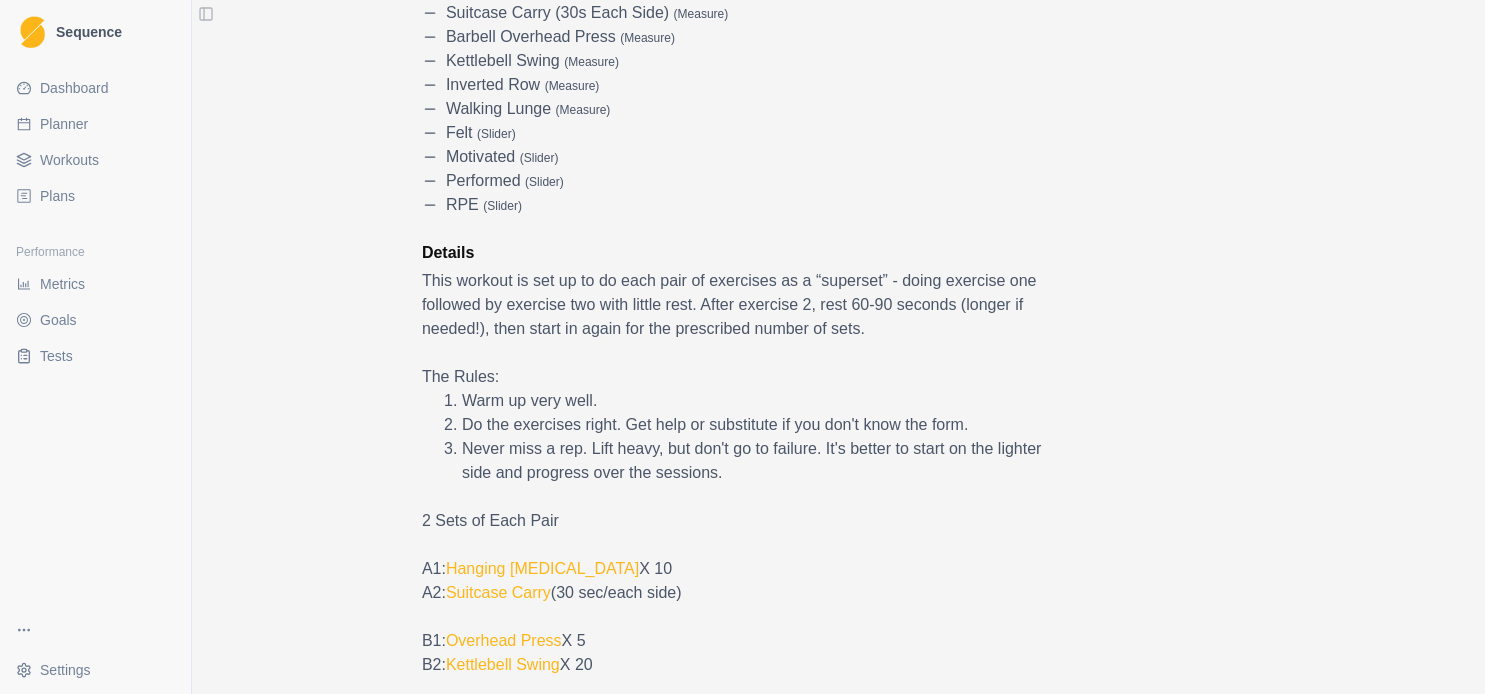 scroll, scrollTop: 432, scrollLeft: 0, axis: vertical 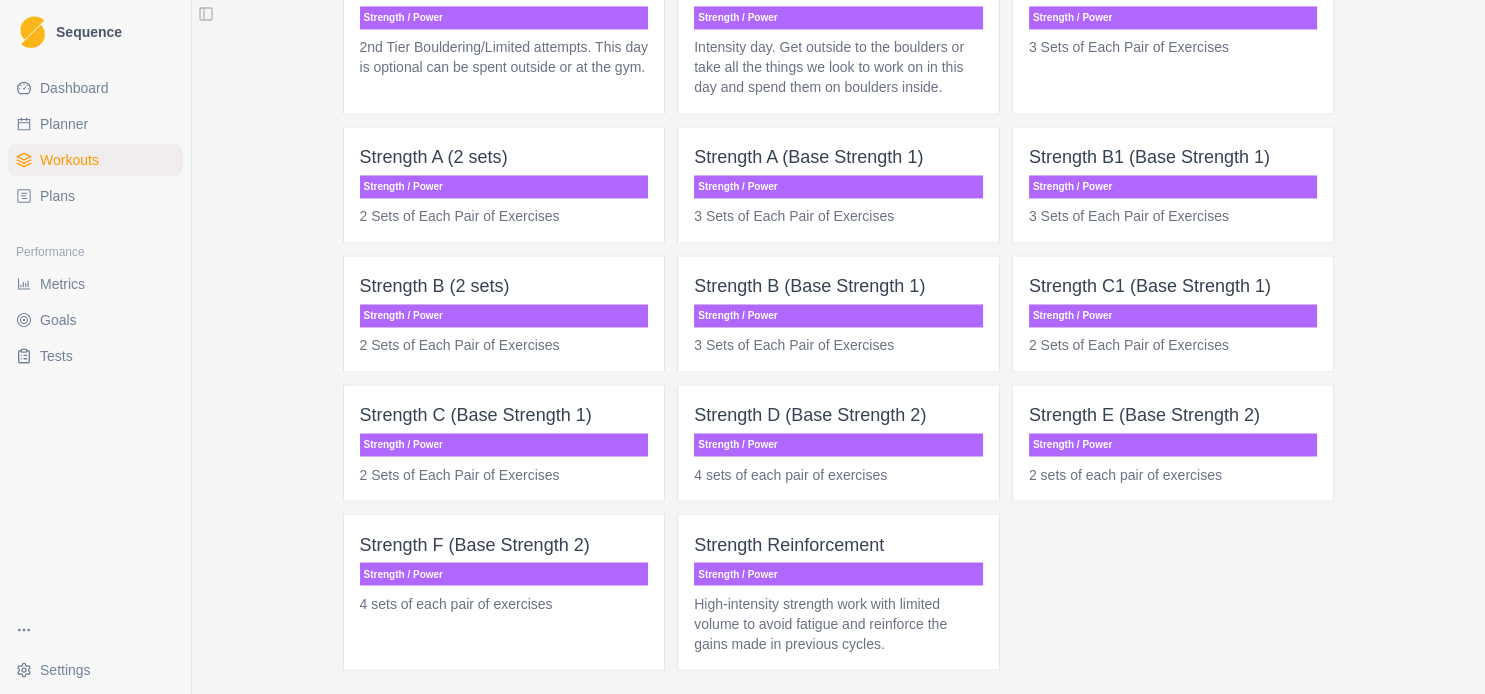 click on "Strength A (2 sets)" at bounding box center [504, 157] 